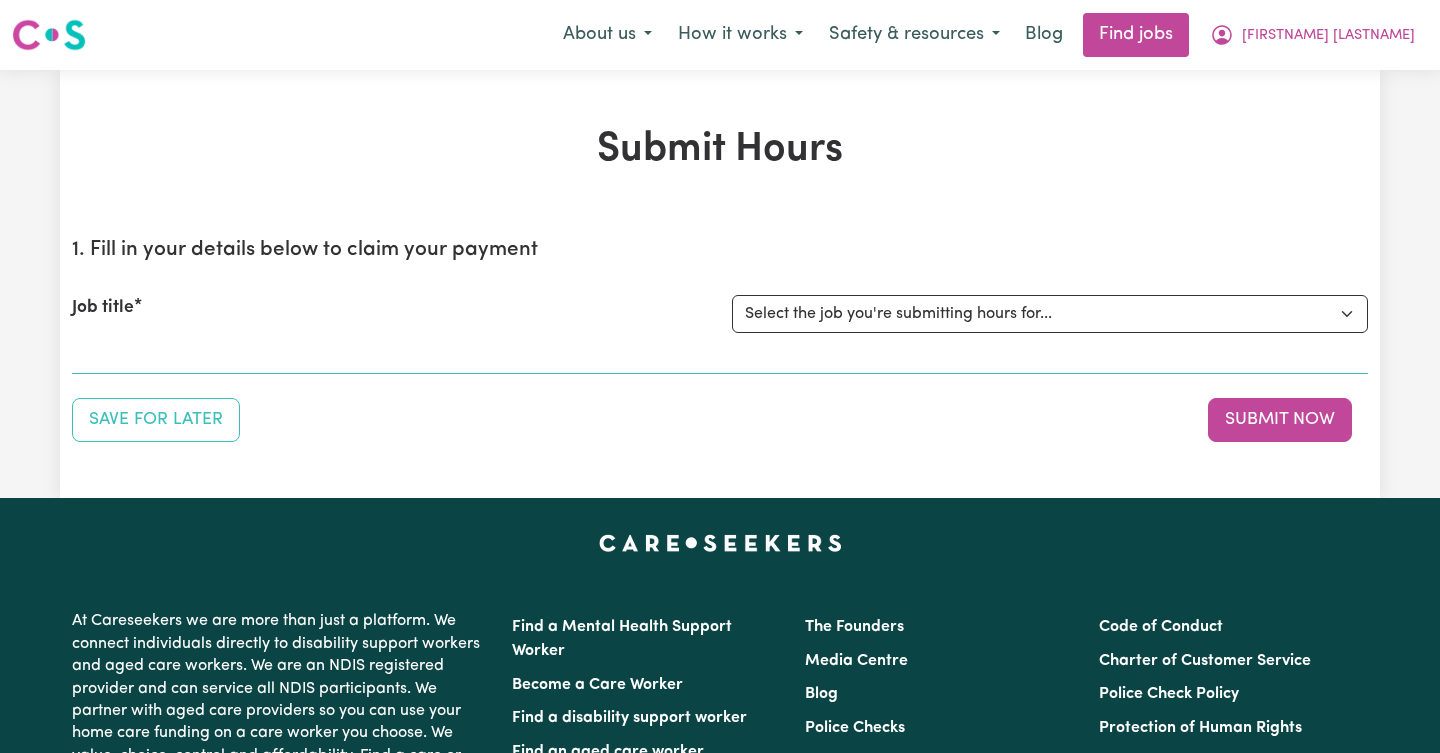 scroll, scrollTop: 0, scrollLeft: 0, axis: both 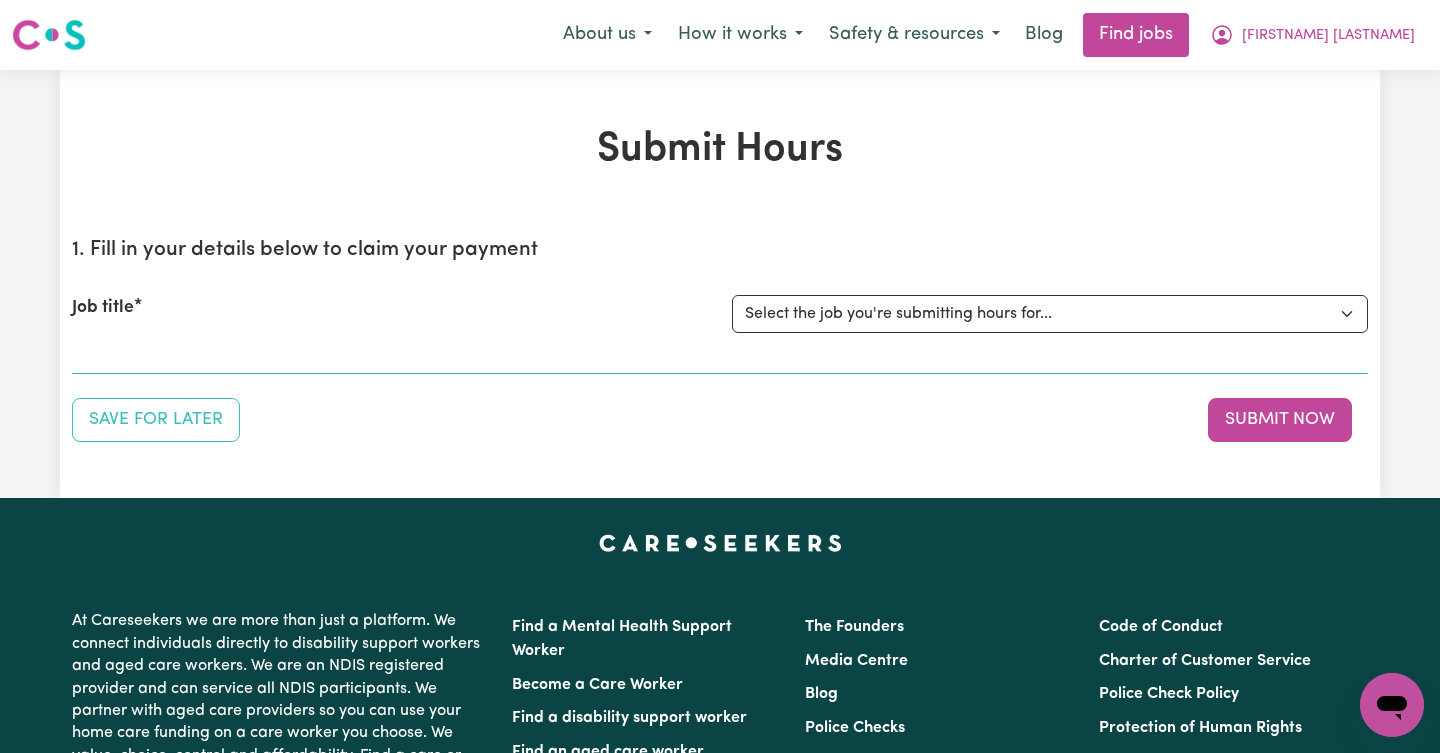 select on "[NUMBER]" 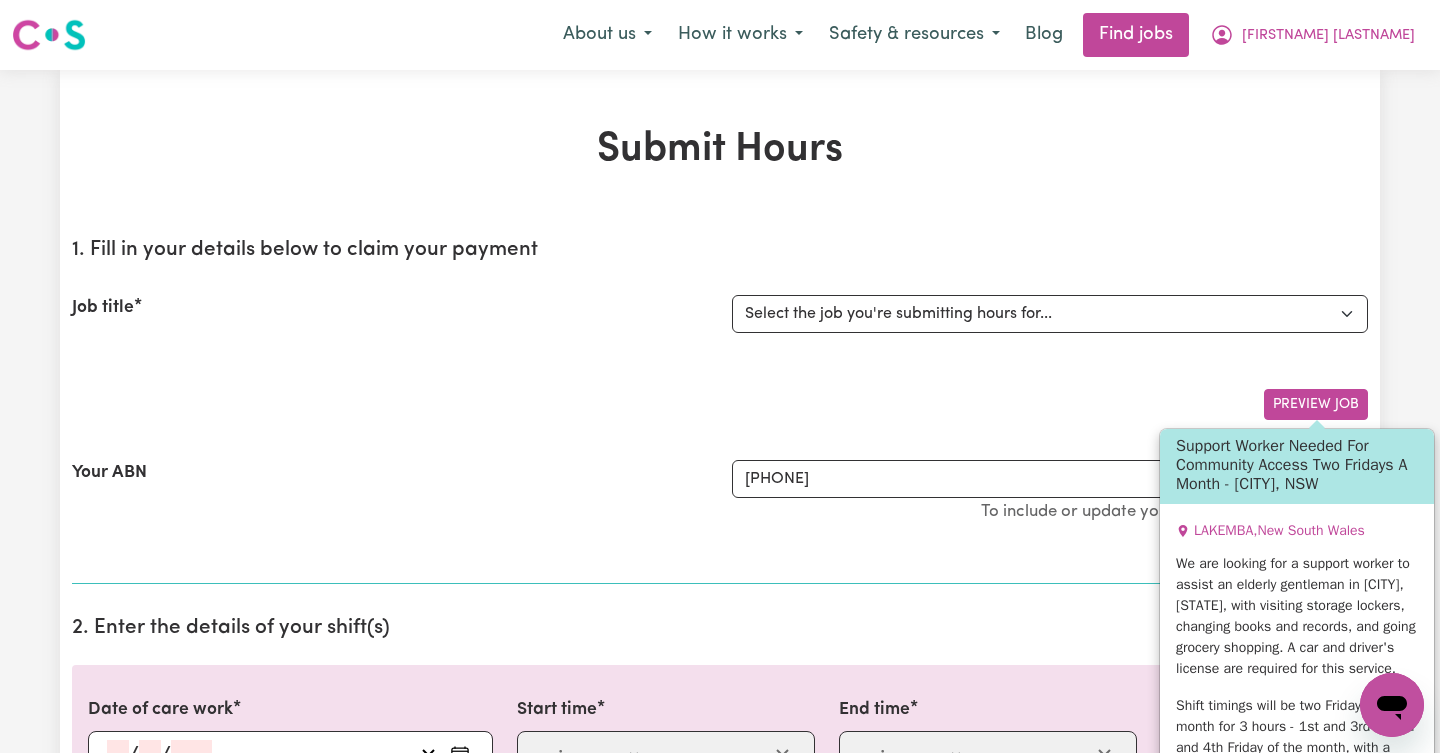 click on "Preview Job" at bounding box center [1316, 404] 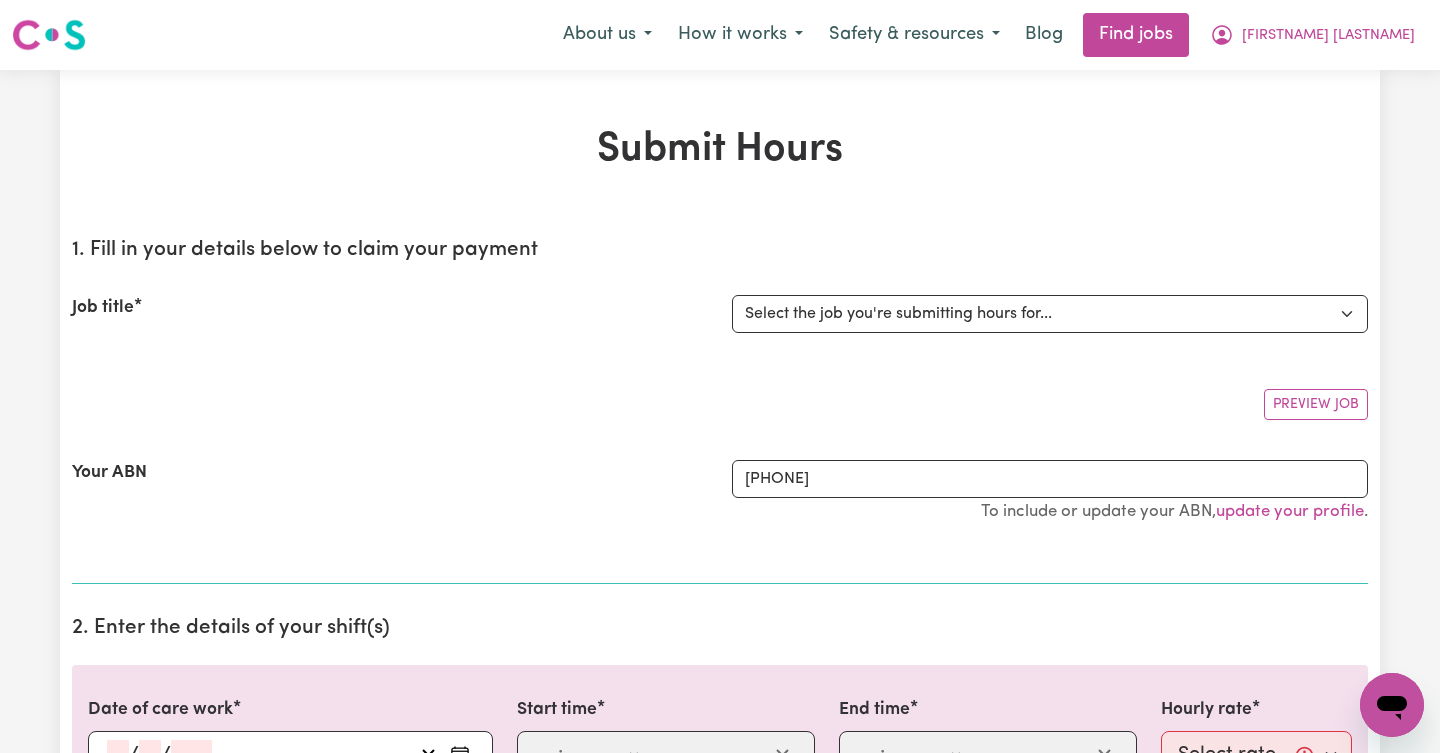 click on "1. Fill in your details below to claim your payment Job title Select the job you're submitting hours for... [[FIRST] [LAST]] Female Support Worker Needed Every Monday, Tuesday And Thursday Morning In [CITY], [STATE] [FIRST] [LAST] Support Worker Needed For Community Access Two Fridays A Month - [CITY], [STATE] Preview Job Your ABN 60142841175 To include or update your ABN, update your profile ." at bounding box center (720, 403) 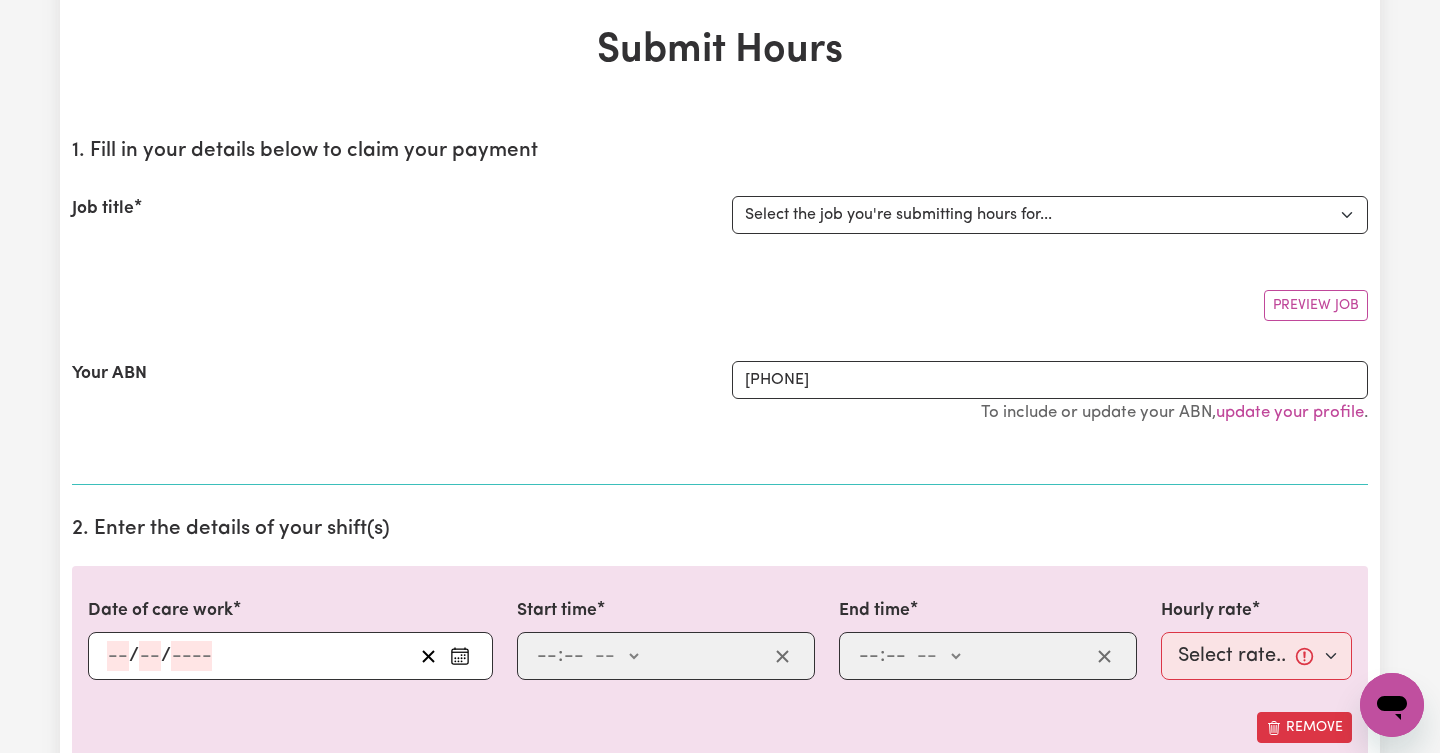 scroll, scrollTop: 107, scrollLeft: 0, axis: vertical 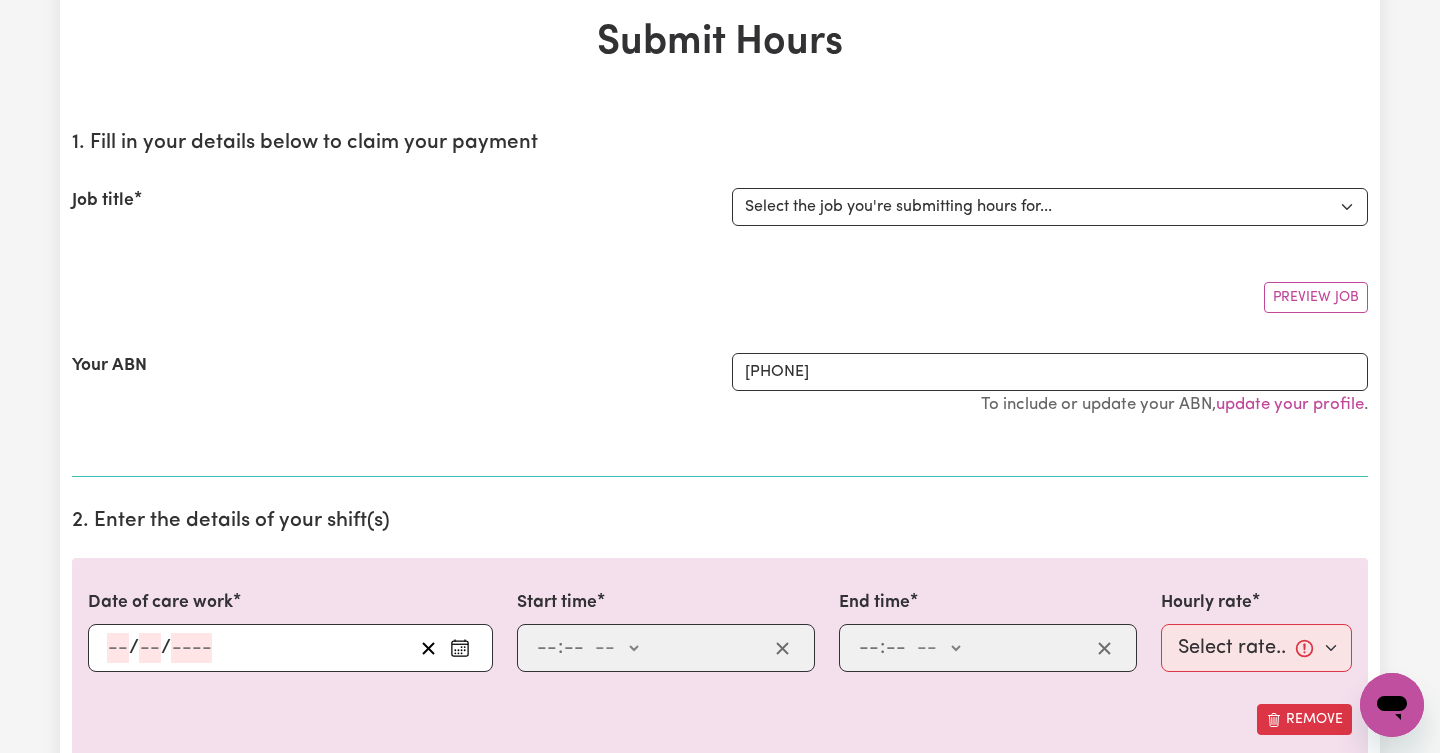 click on "/" 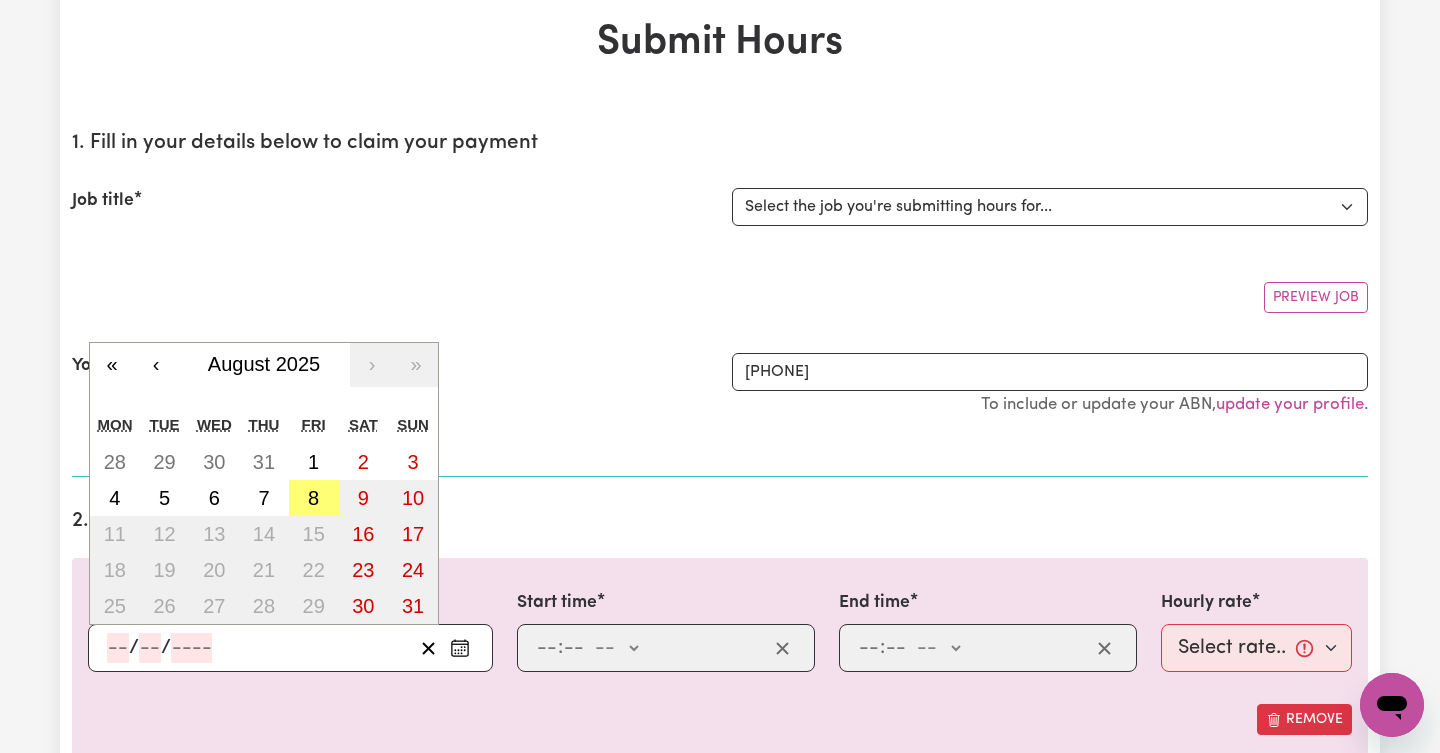 click 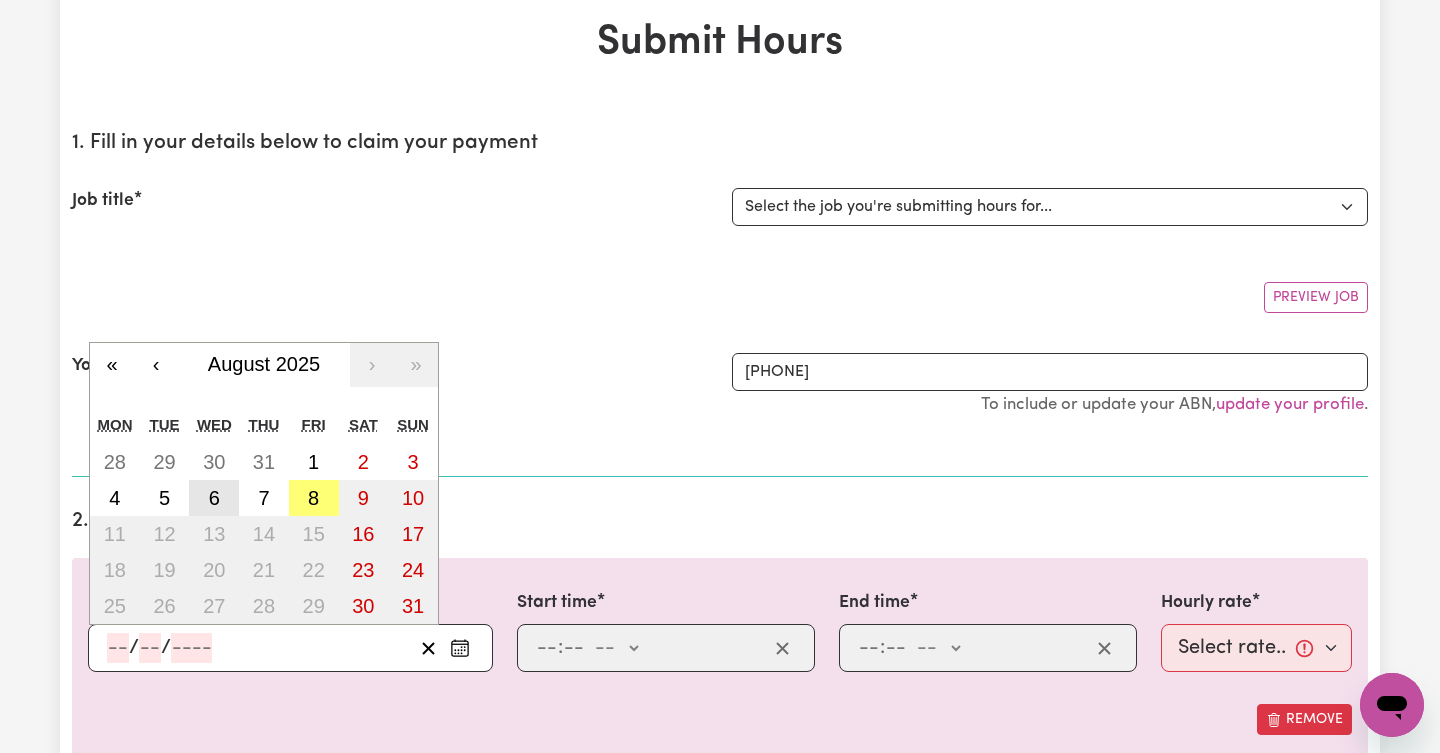 click on "6" at bounding box center [214, 498] 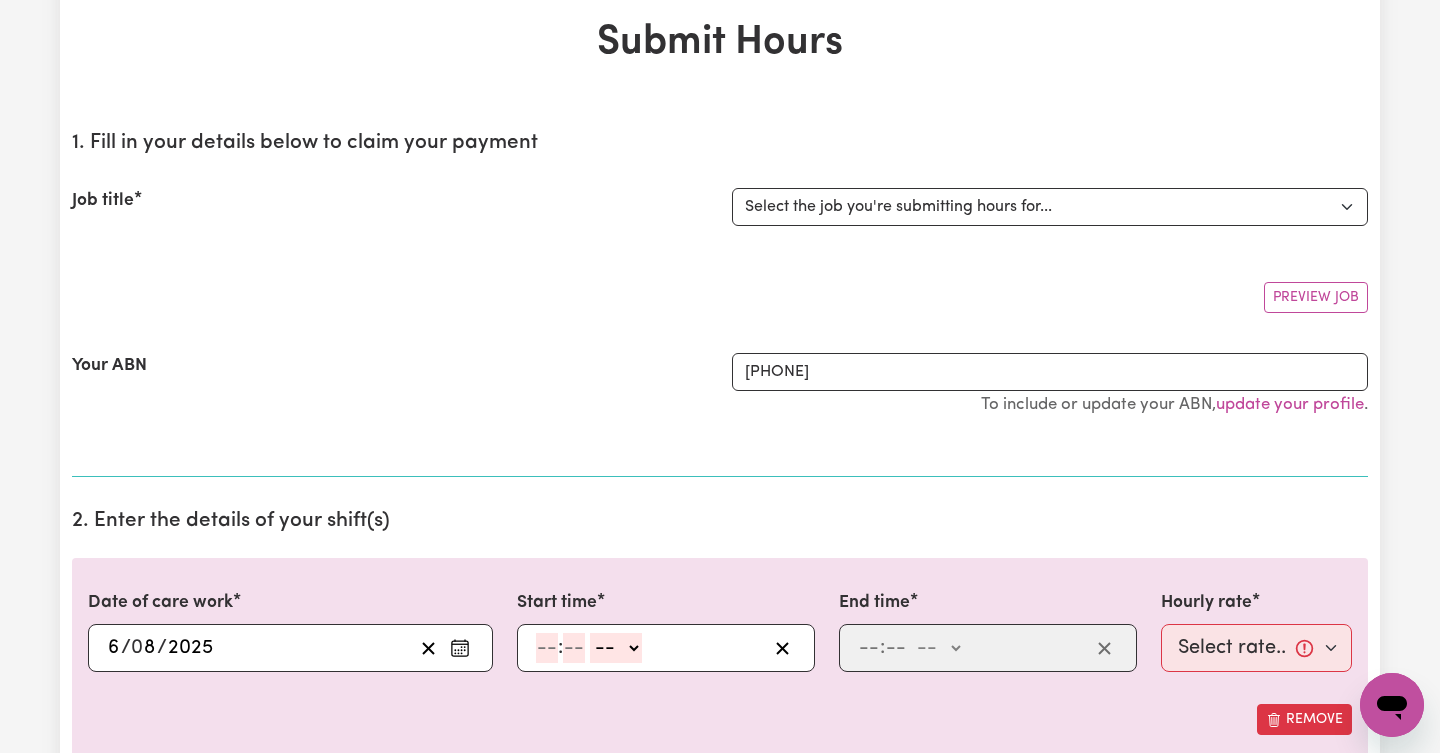 type on "[DATE]" 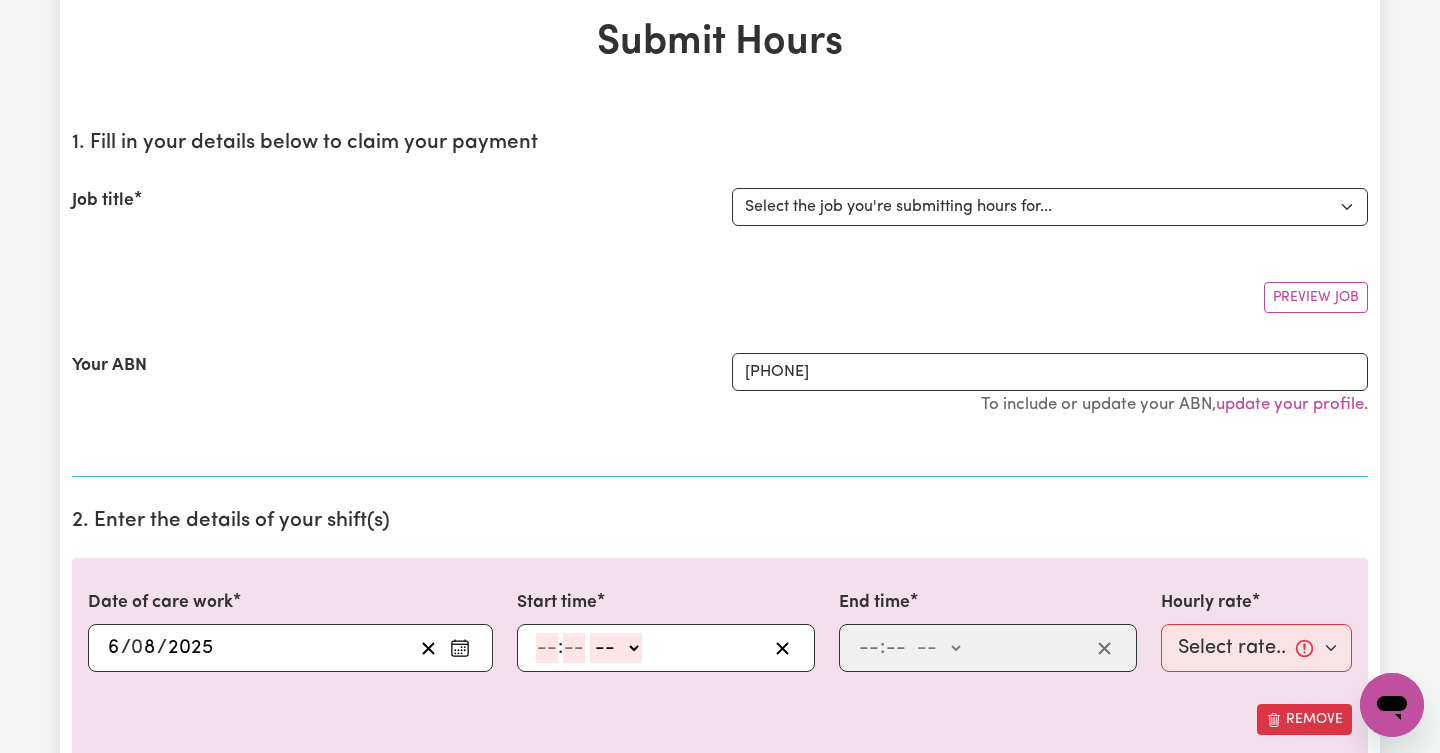 type on "6" 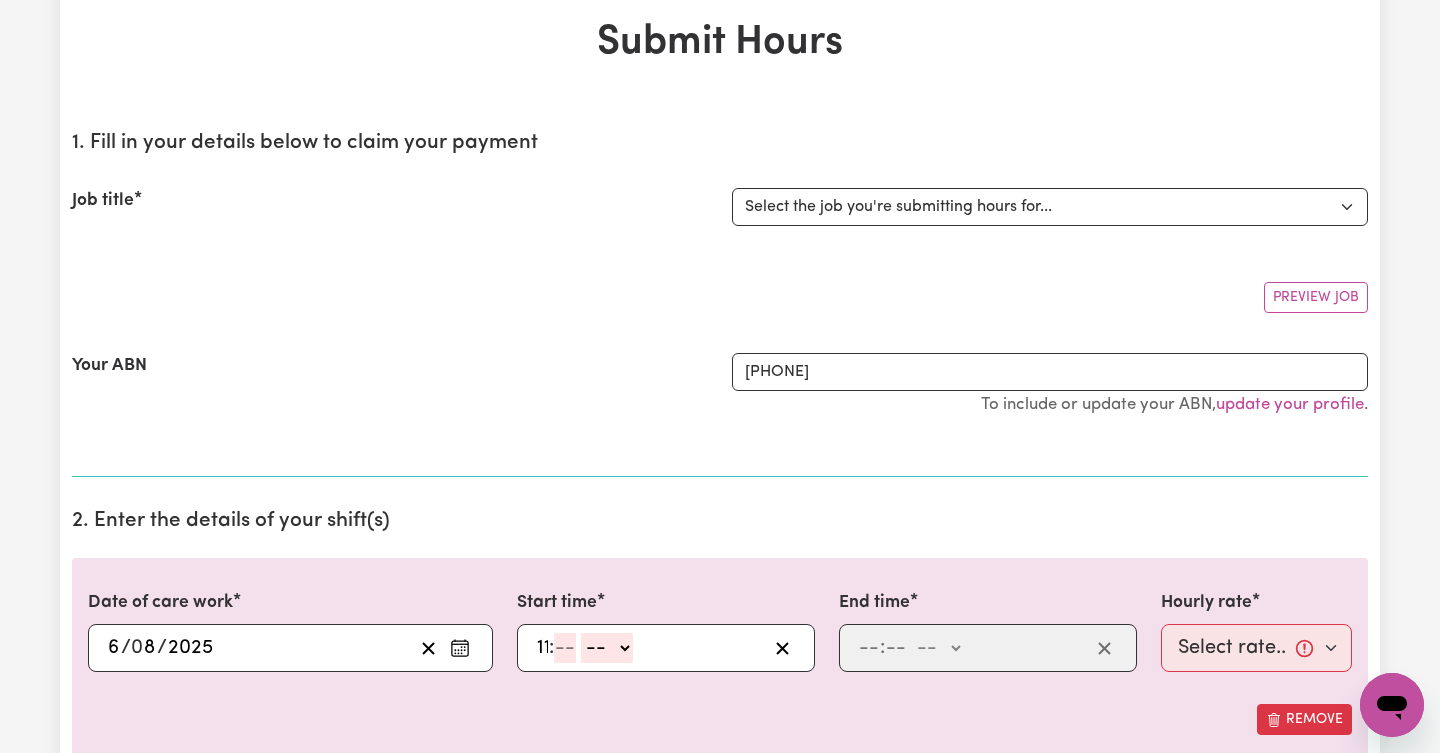 type on "11" 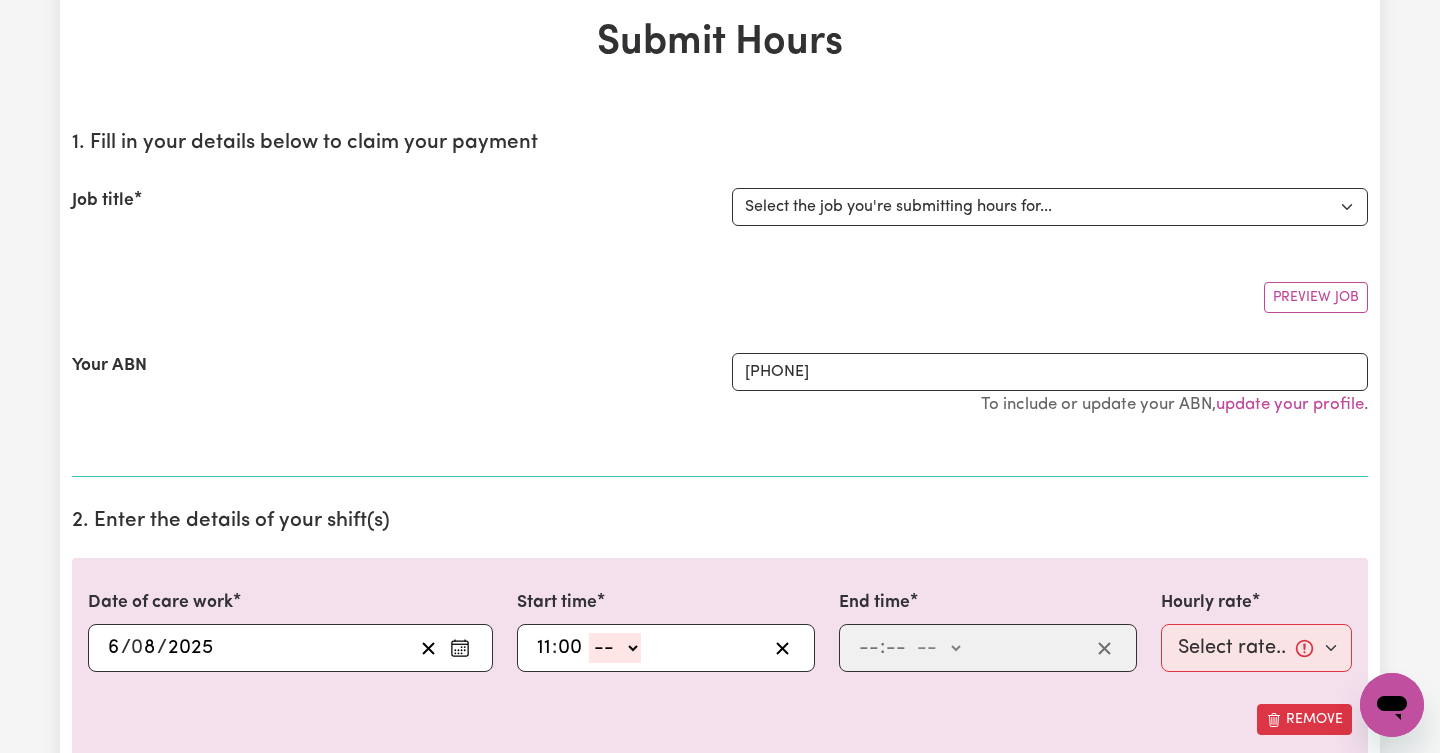 type on "00" 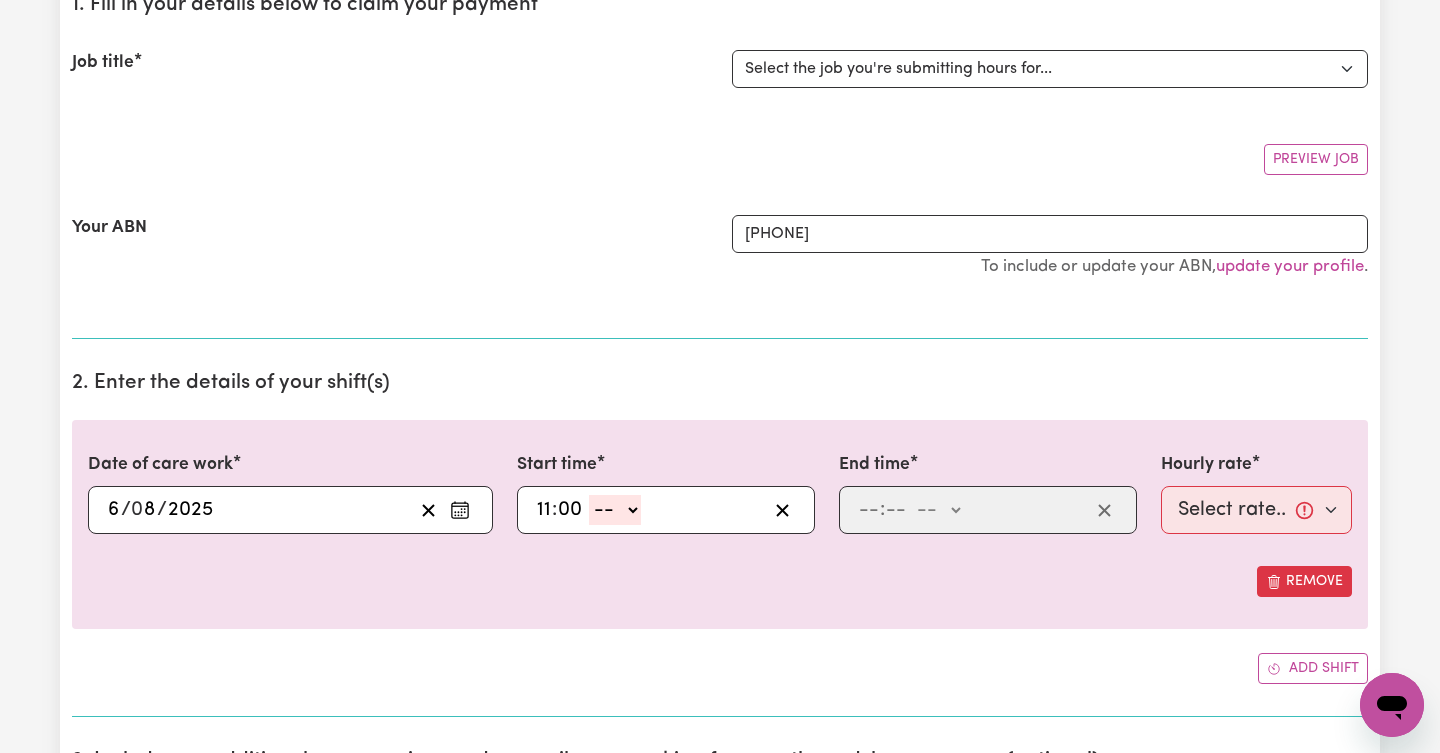 scroll, scrollTop: 240, scrollLeft: 0, axis: vertical 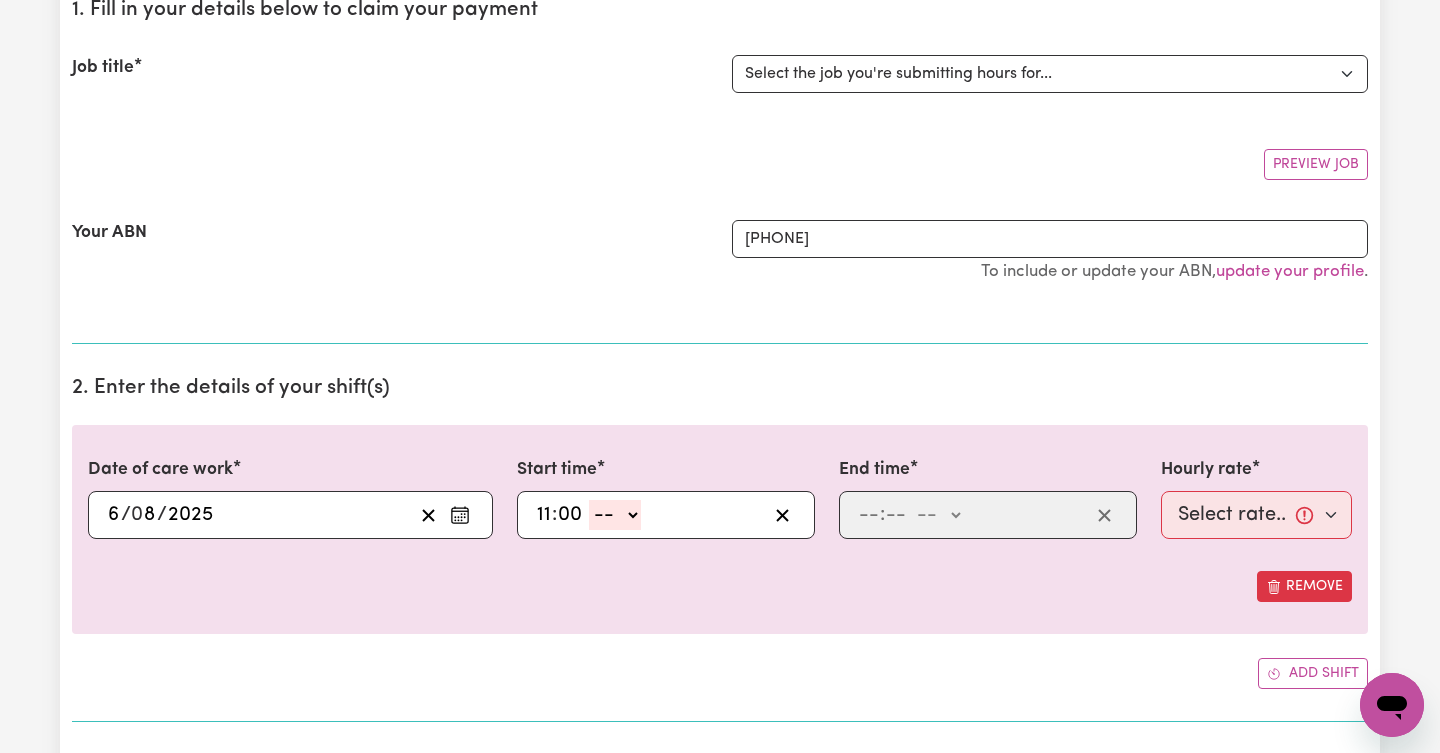 select on "am" 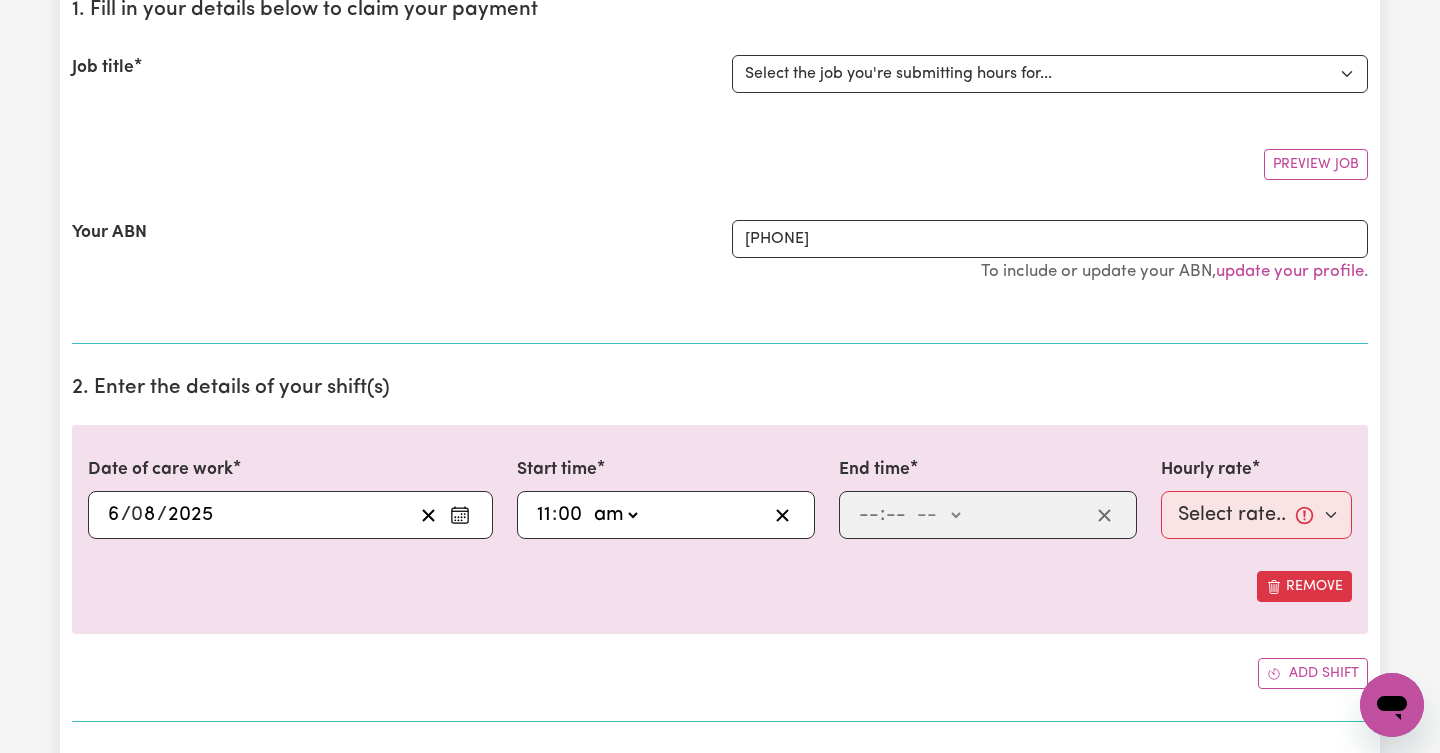 type on "11:00" 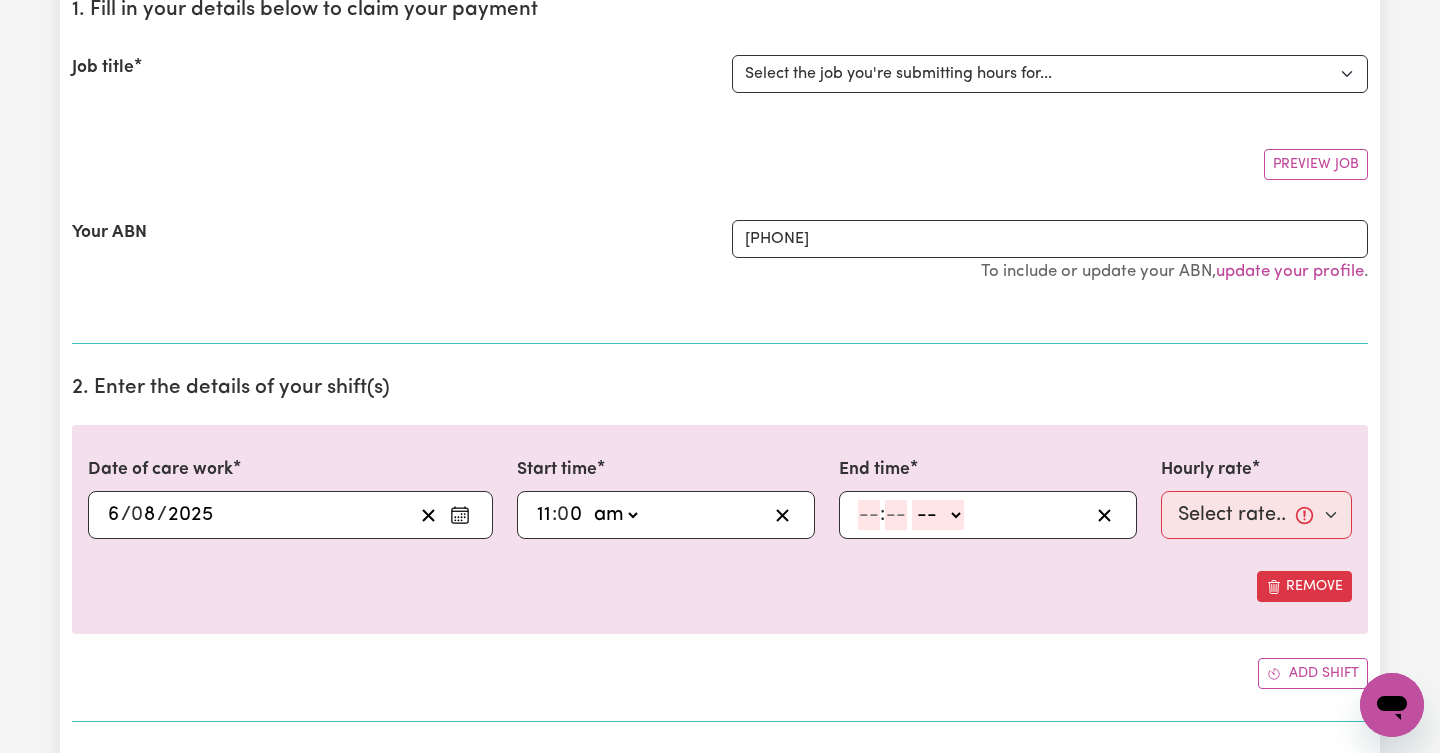 click 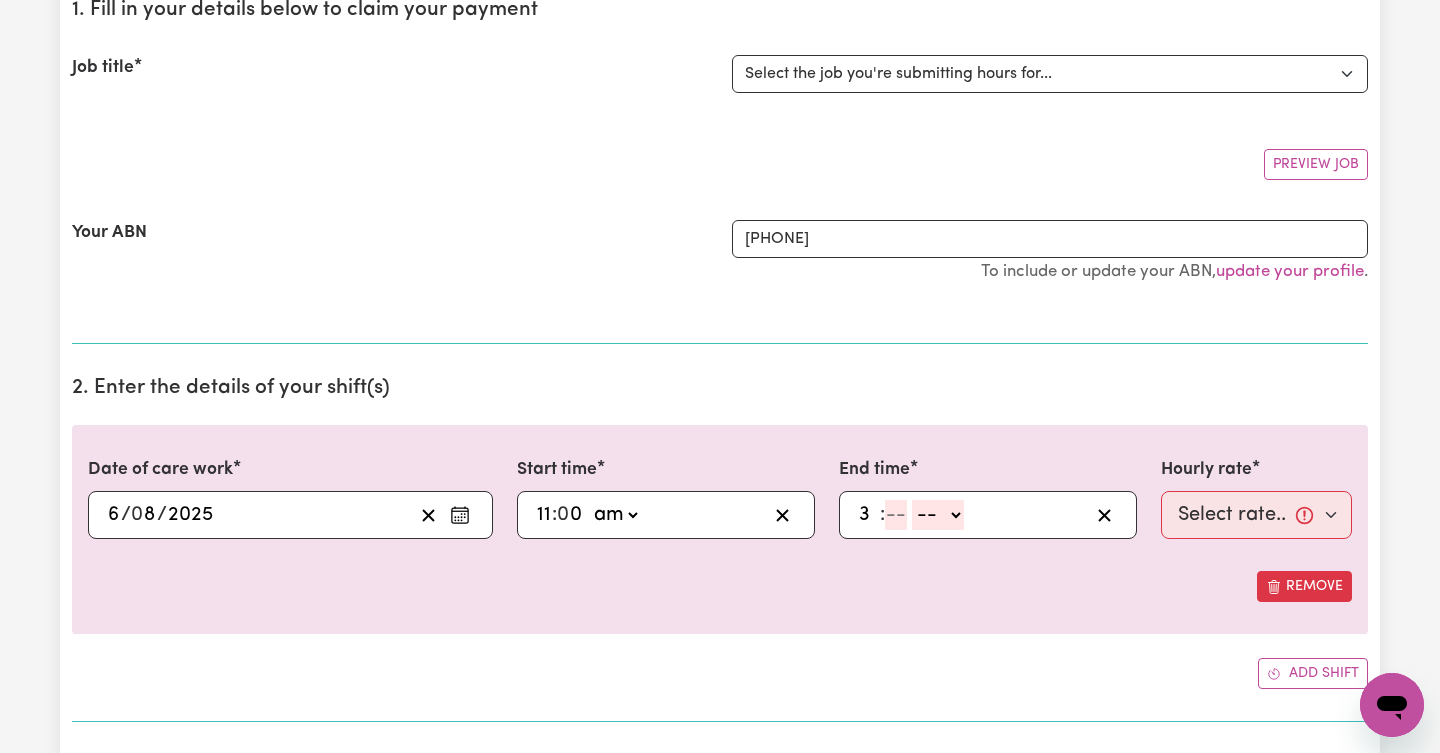 type on "3" 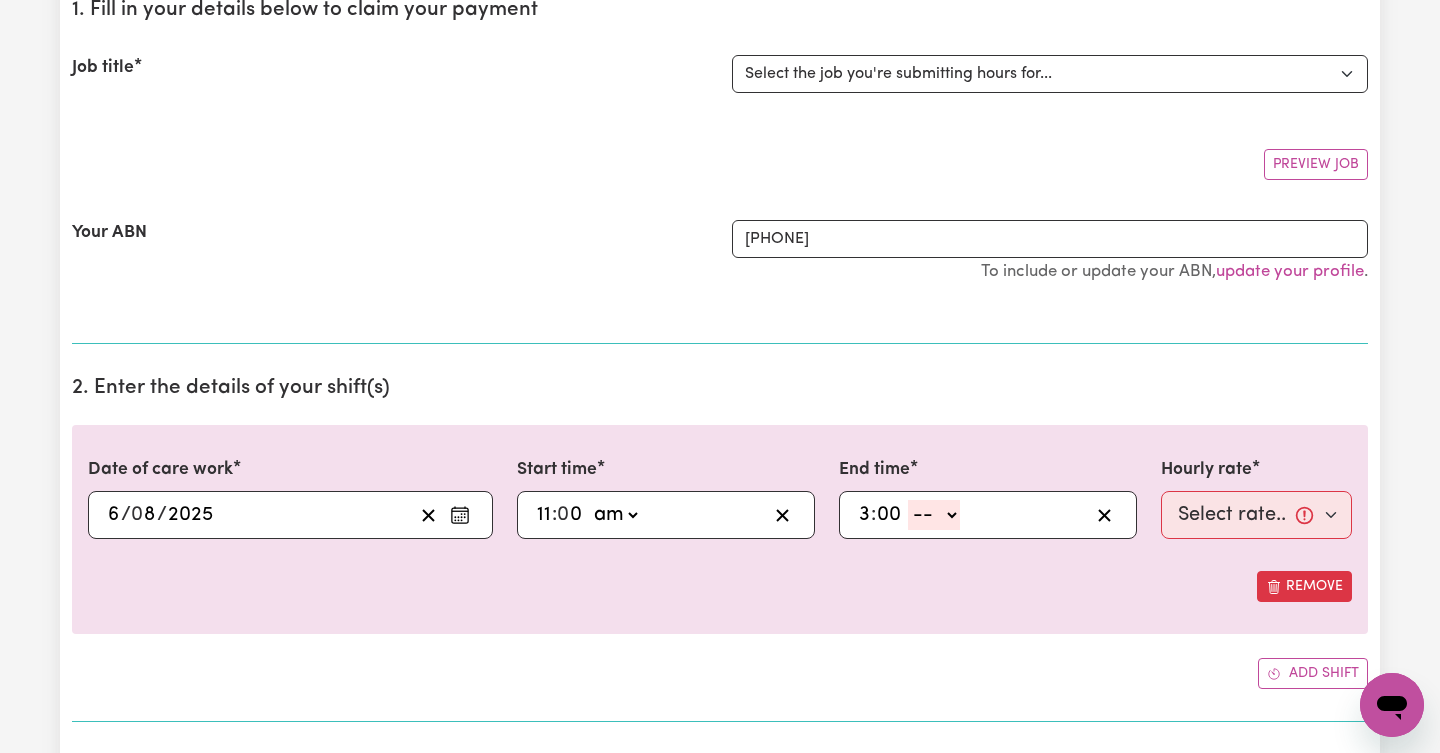 type on "00" 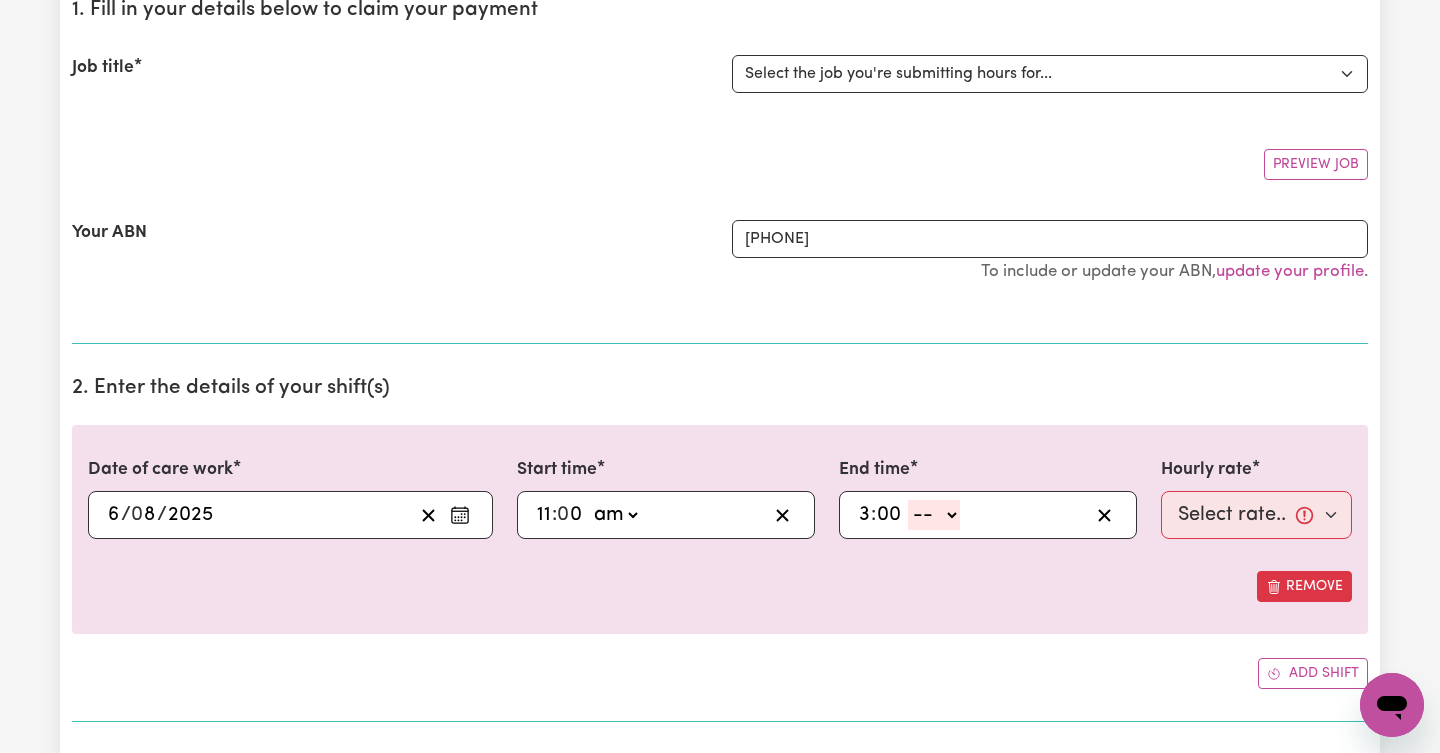 select on "pm" 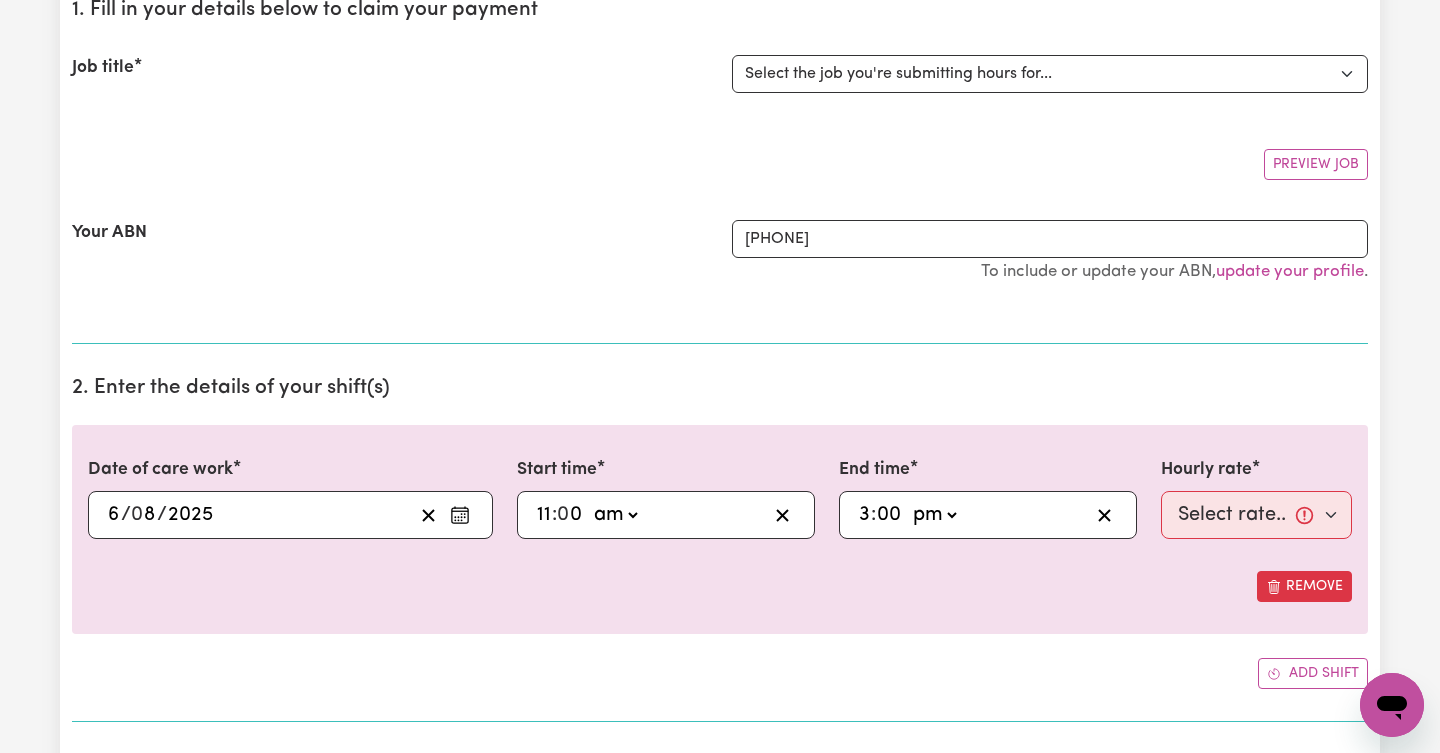 type on "15:00" 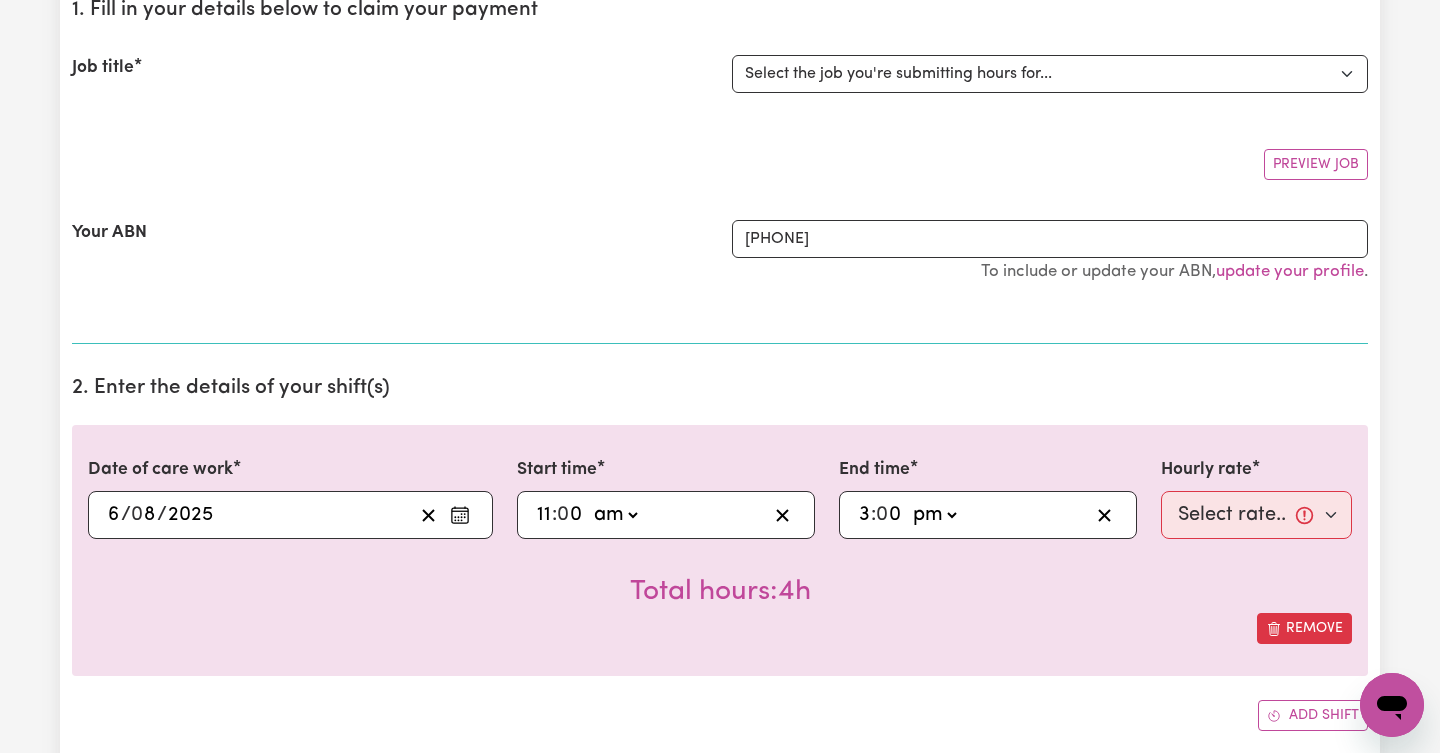 select on "pm" 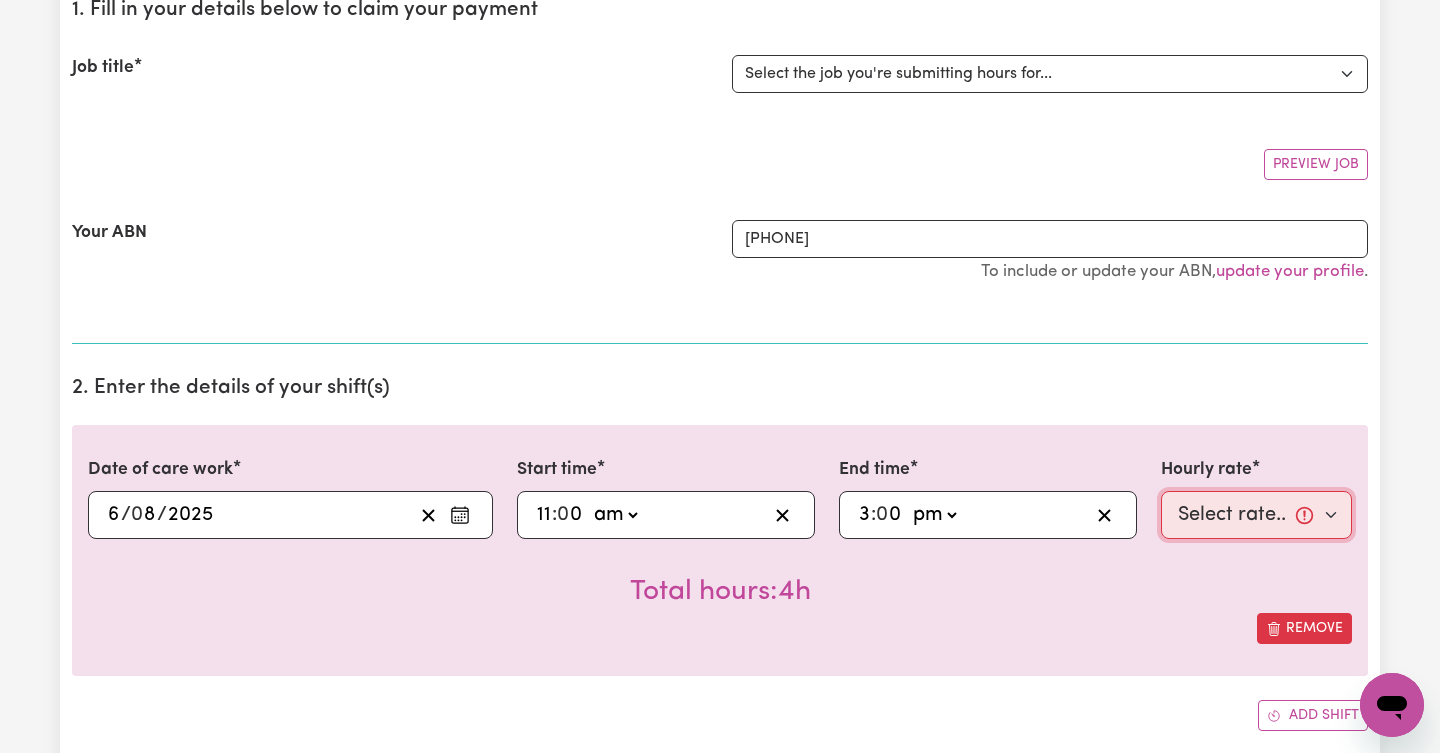 select on "50-Weekday" 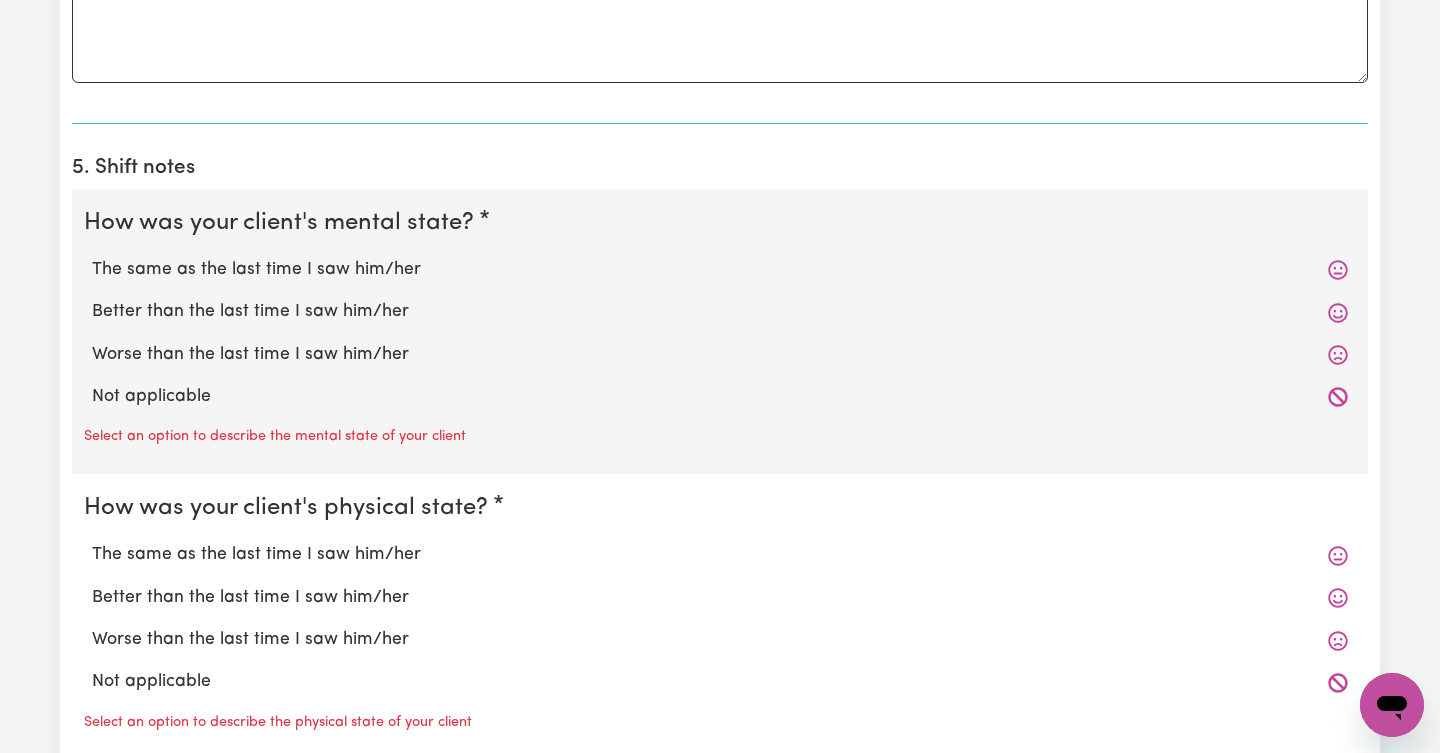 scroll, scrollTop: 1359, scrollLeft: 2, axis: both 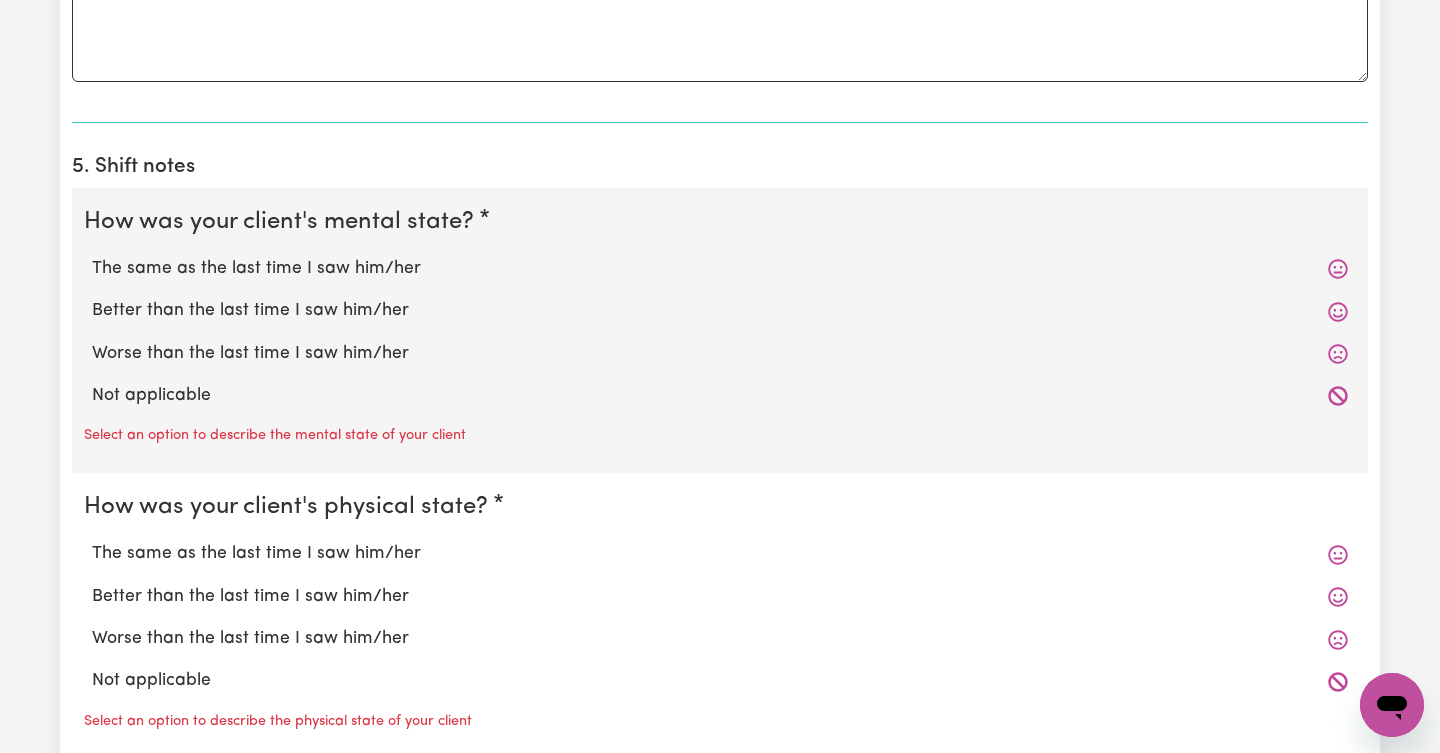 click on "Worse than the last time I saw him/her" at bounding box center (720, 354) 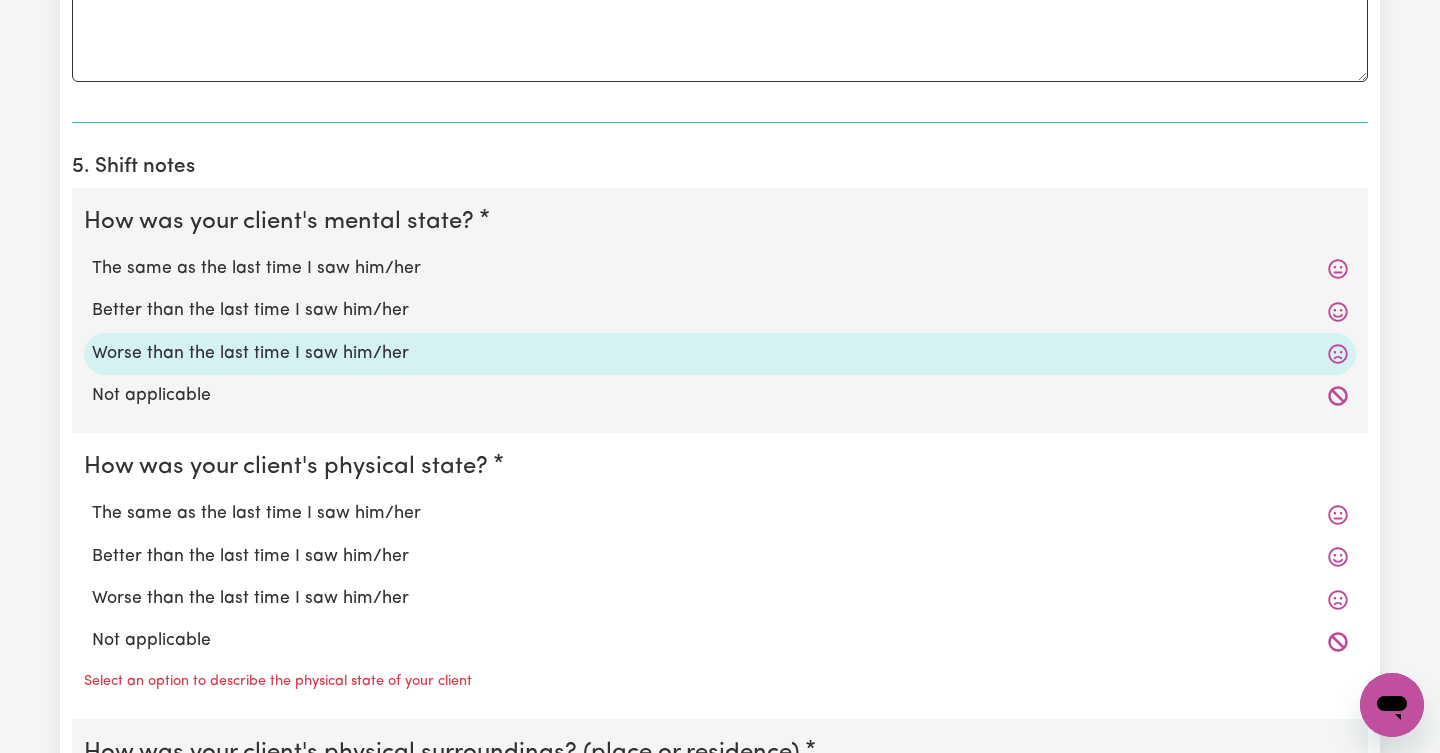 click on "Worse than the last time I saw him/her" at bounding box center [720, 599] 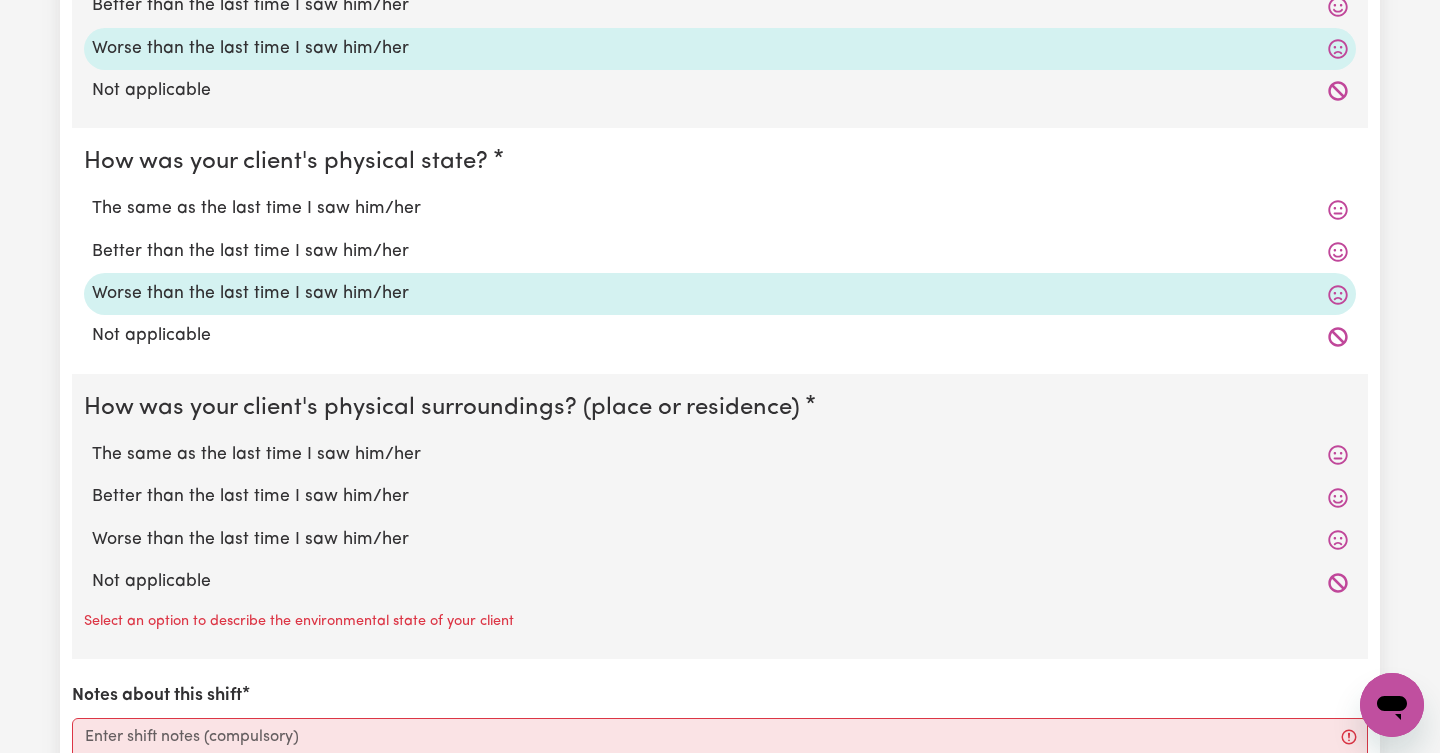 scroll, scrollTop: 1671, scrollLeft: 2, axis: both 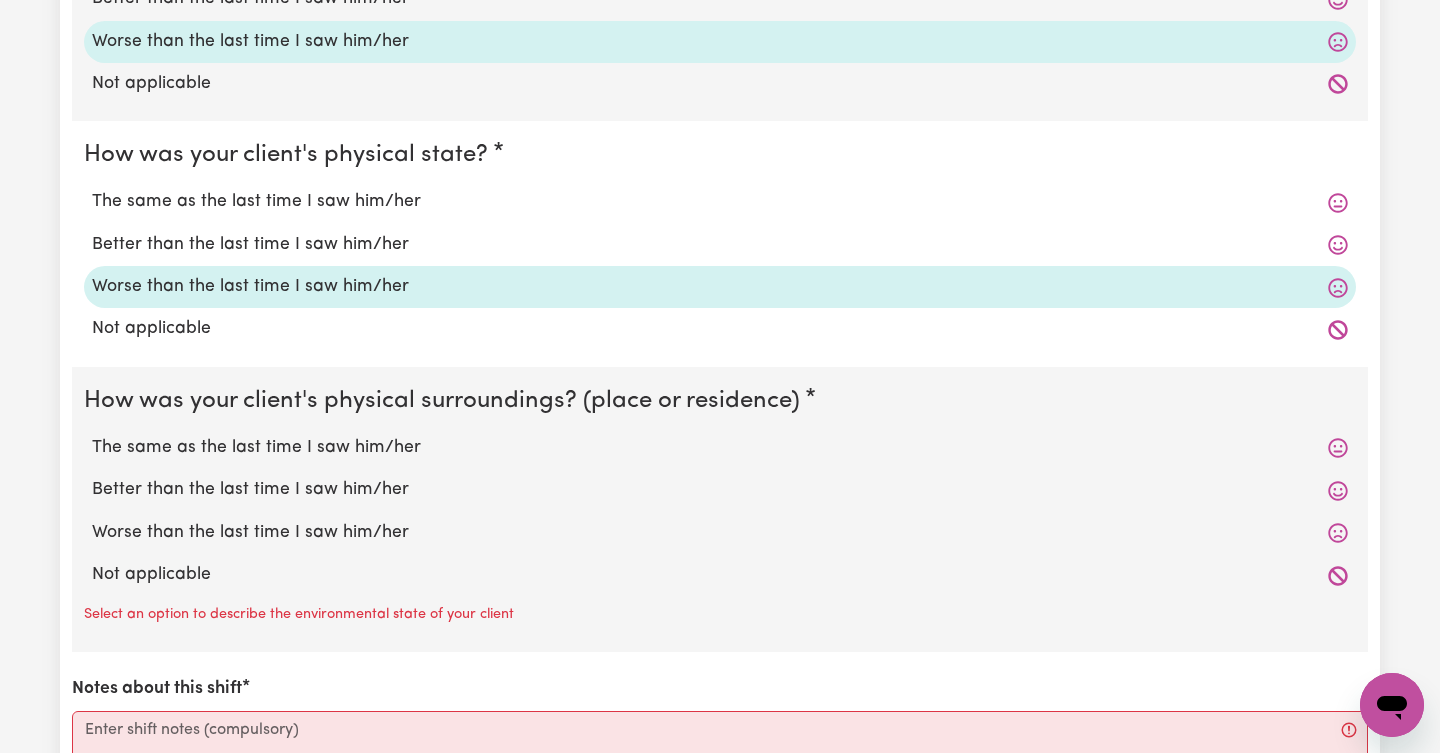 click on "Worse than the last time I saw him/her" at bounding box center [720, 533] 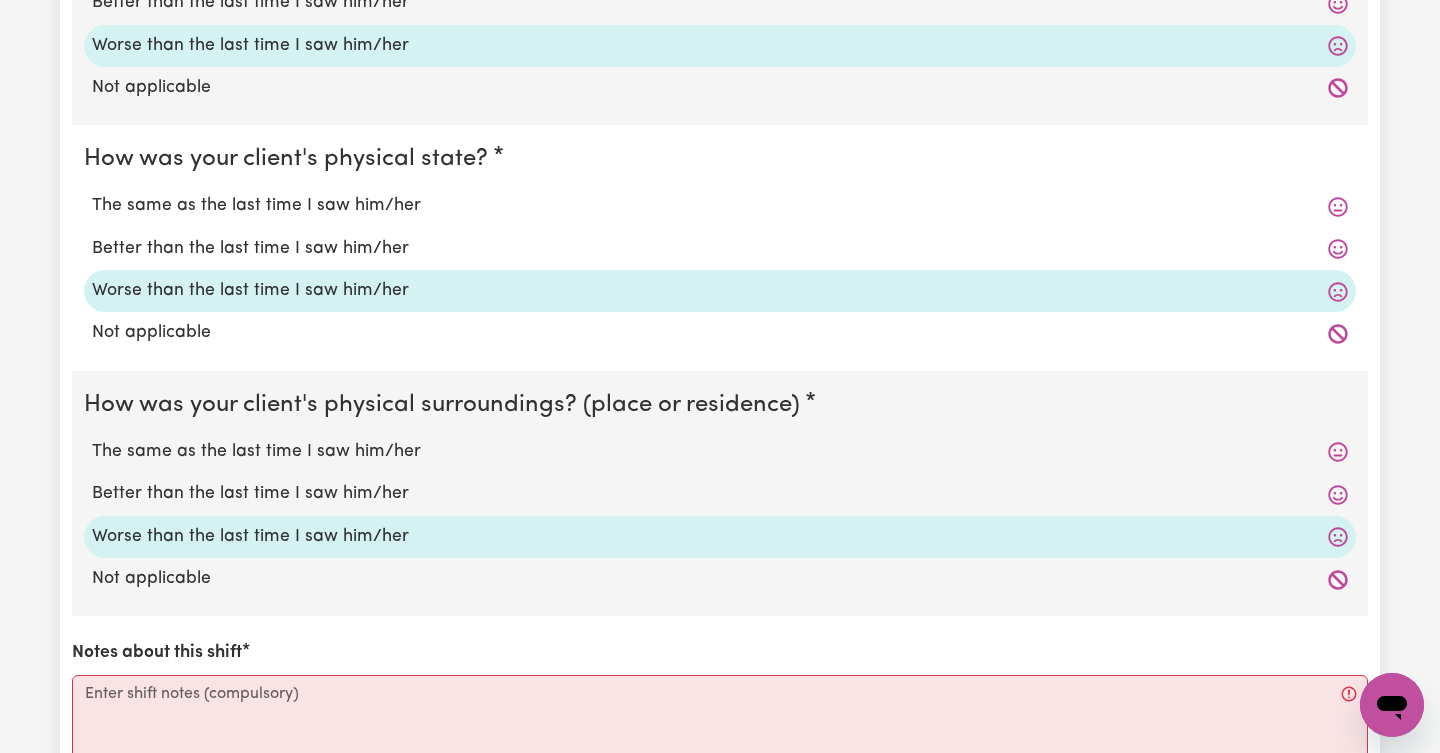 scroll, scrollTop: 1667, scrollLeft: 1, axis: both 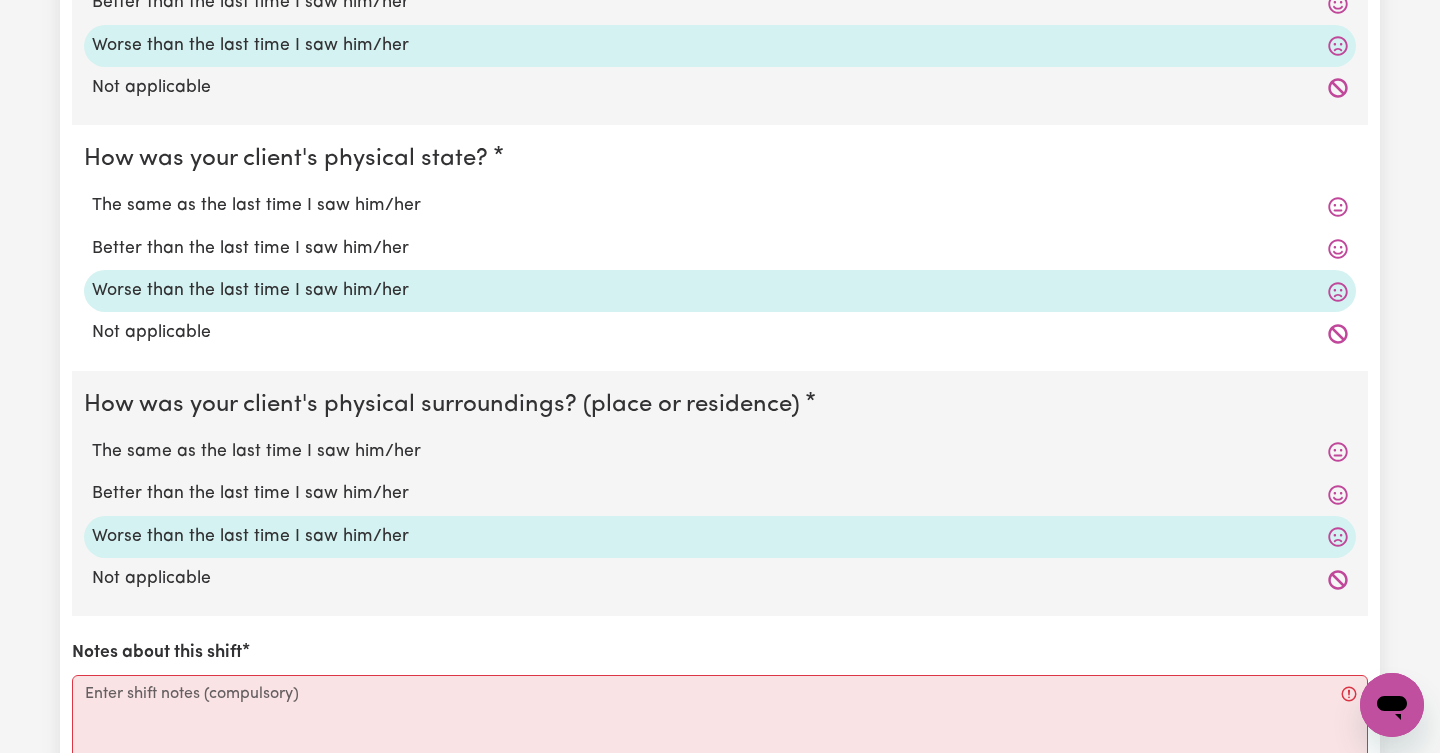 click on "The same as the last time I saw him/her" at bounding box center (720, 452) 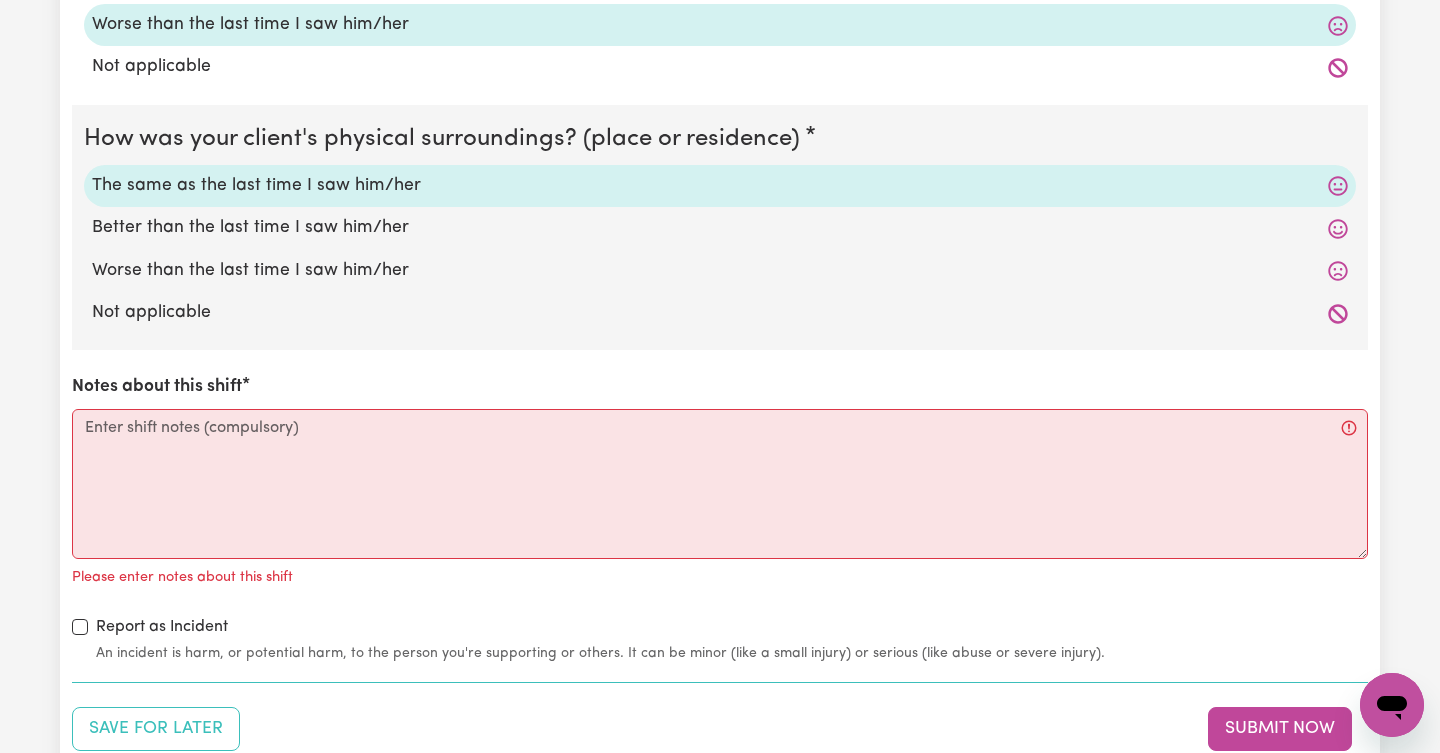 scroll, scrollTop: 1942, scrollLeft: 1, axis: both 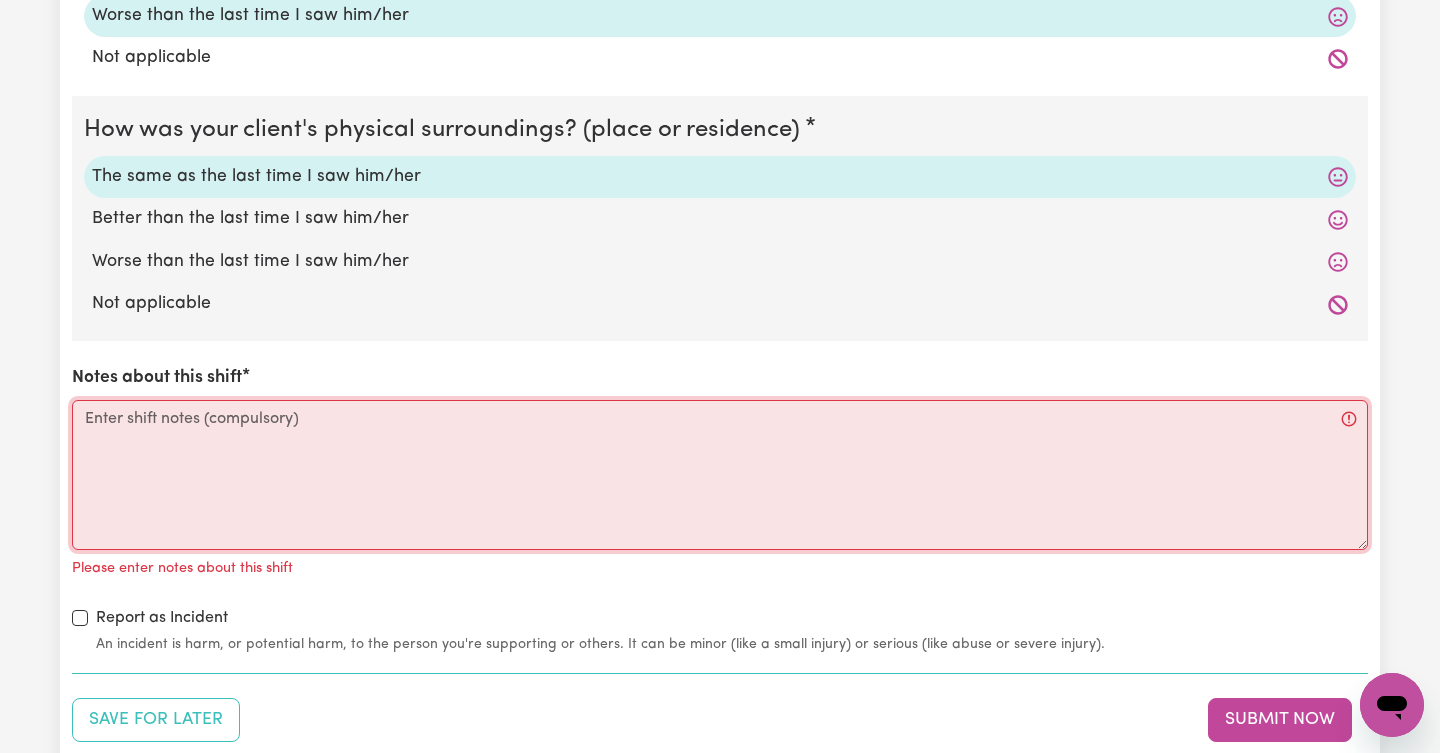 click on "Notes about this shift" at bounding box center [720, 475] 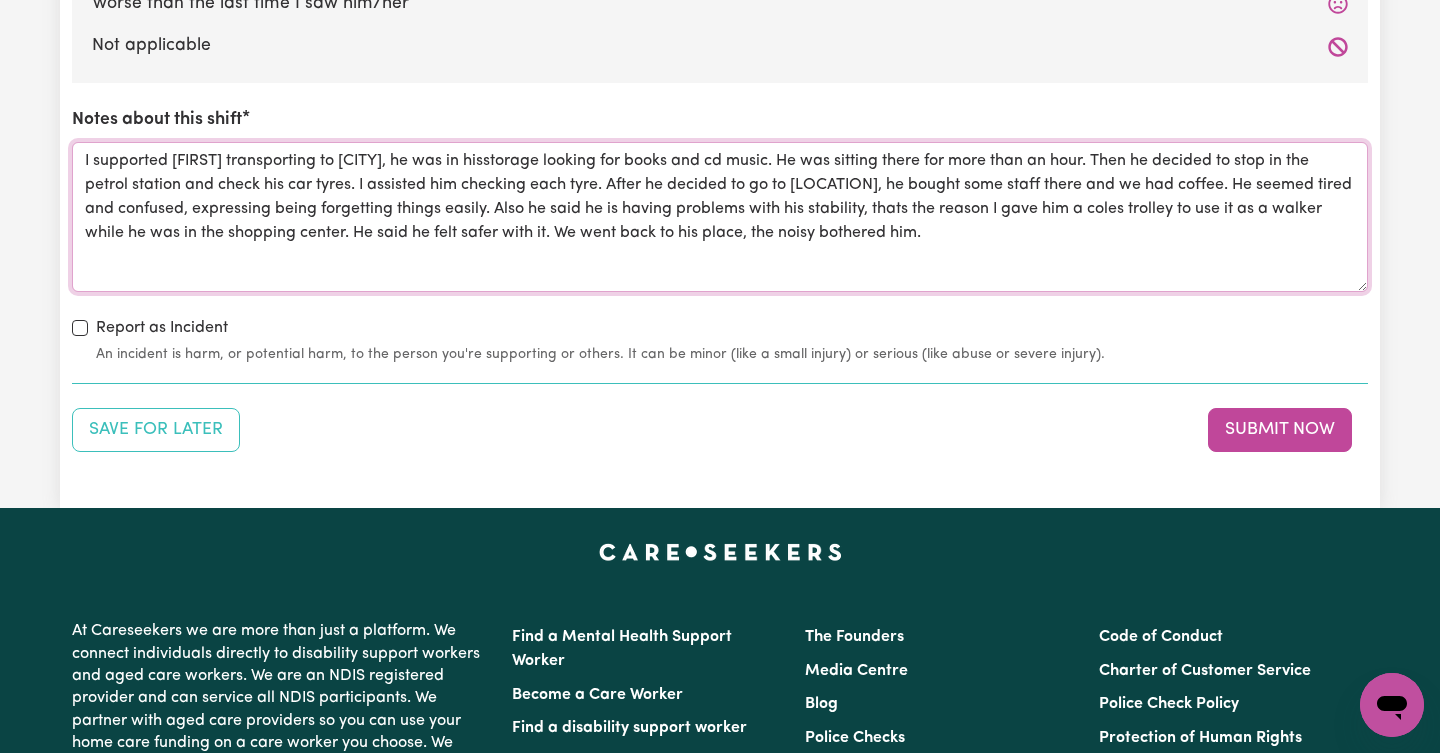 scroll, scrollTop: 2234, scrollLeft: 1, axis: both 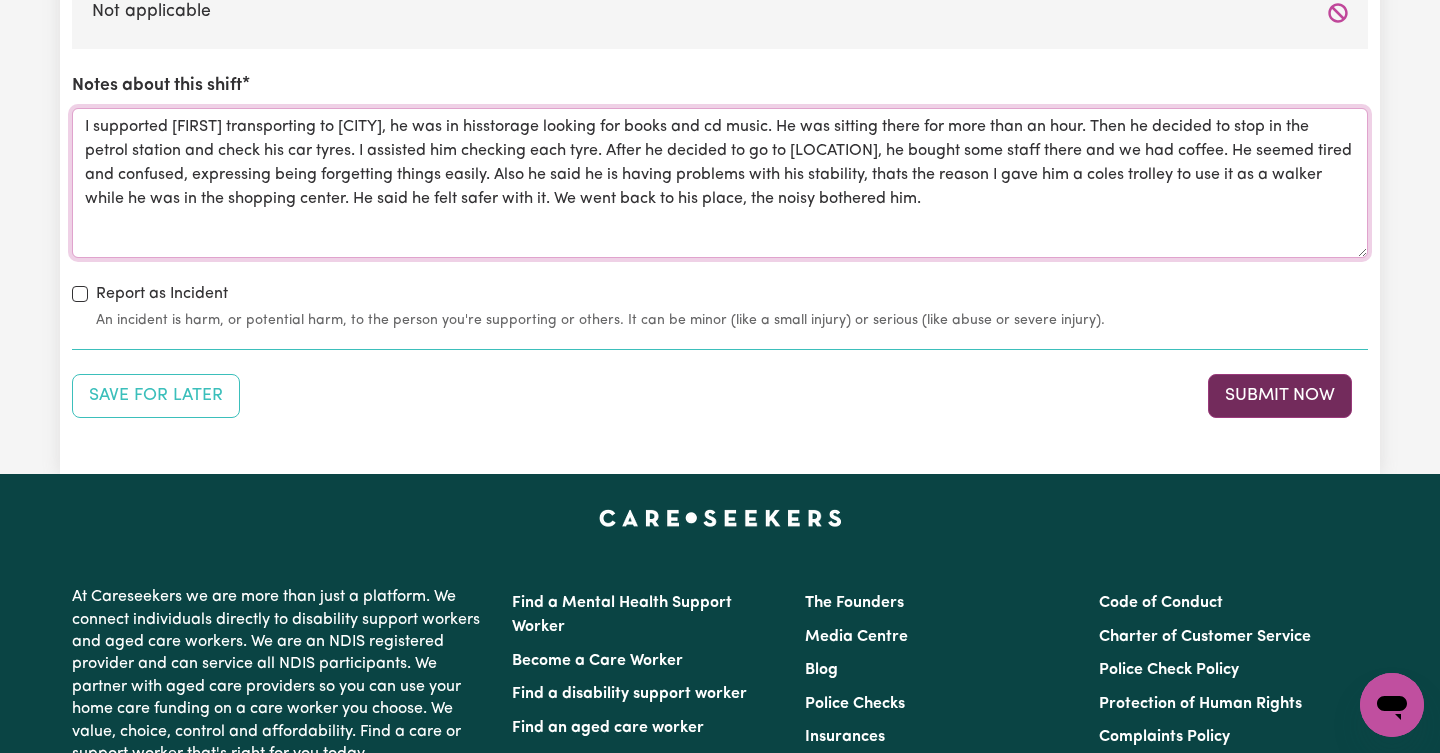 type on "I supported [FIRST] transporting to [CITY], he was in hisstorage looking for books and cd music. He was sitting there for more than an hour. Then he decided to stop in the petrol station and check his car tyres. I assisted him checking each tyre. After he decided to go to [LOCATION], he bought some staff there and we had coffee. He seemed tired and confused, expressing being forgetting things easily. Also he said he is having problems with his stability, thats the reason I gave him a coles trolley to use it as a walker while he was in the shopping center. He said he felt safer with it. We went back to his place, the noisy bothered him." 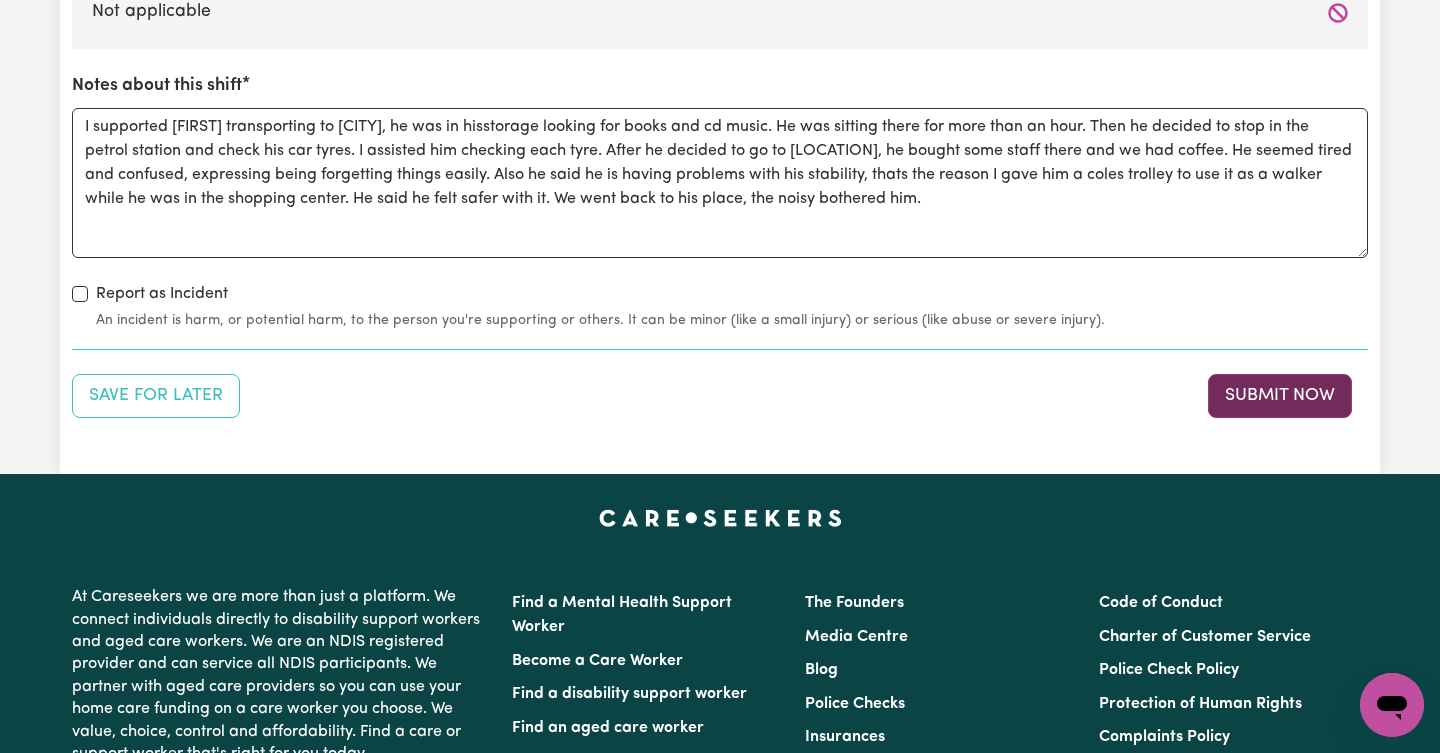 click on "Submit Now" at bounding box center [1280, 396] 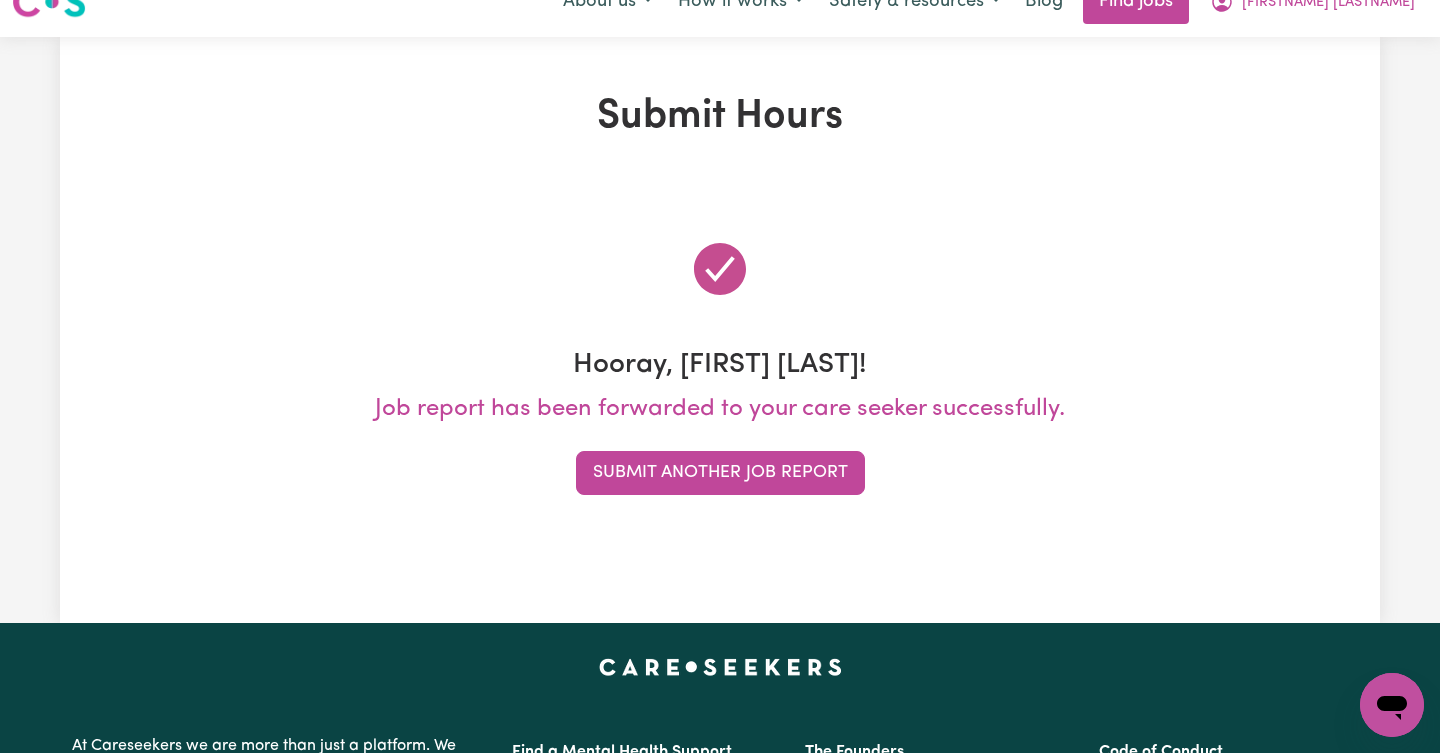 scroll, scrollTop: 0, scrollLeft: 0, axis: both 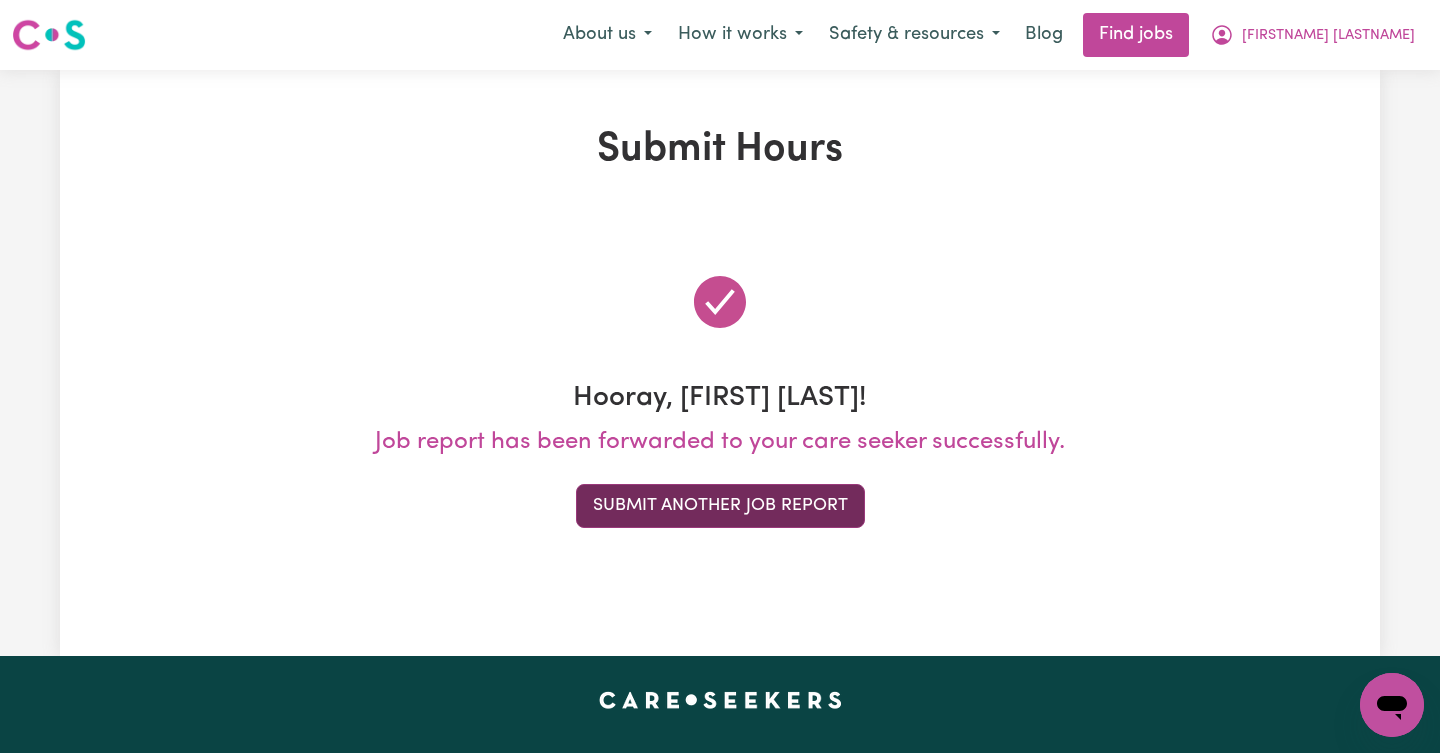 click on "Submit Another Job Report" at bounding box center [720, 506] 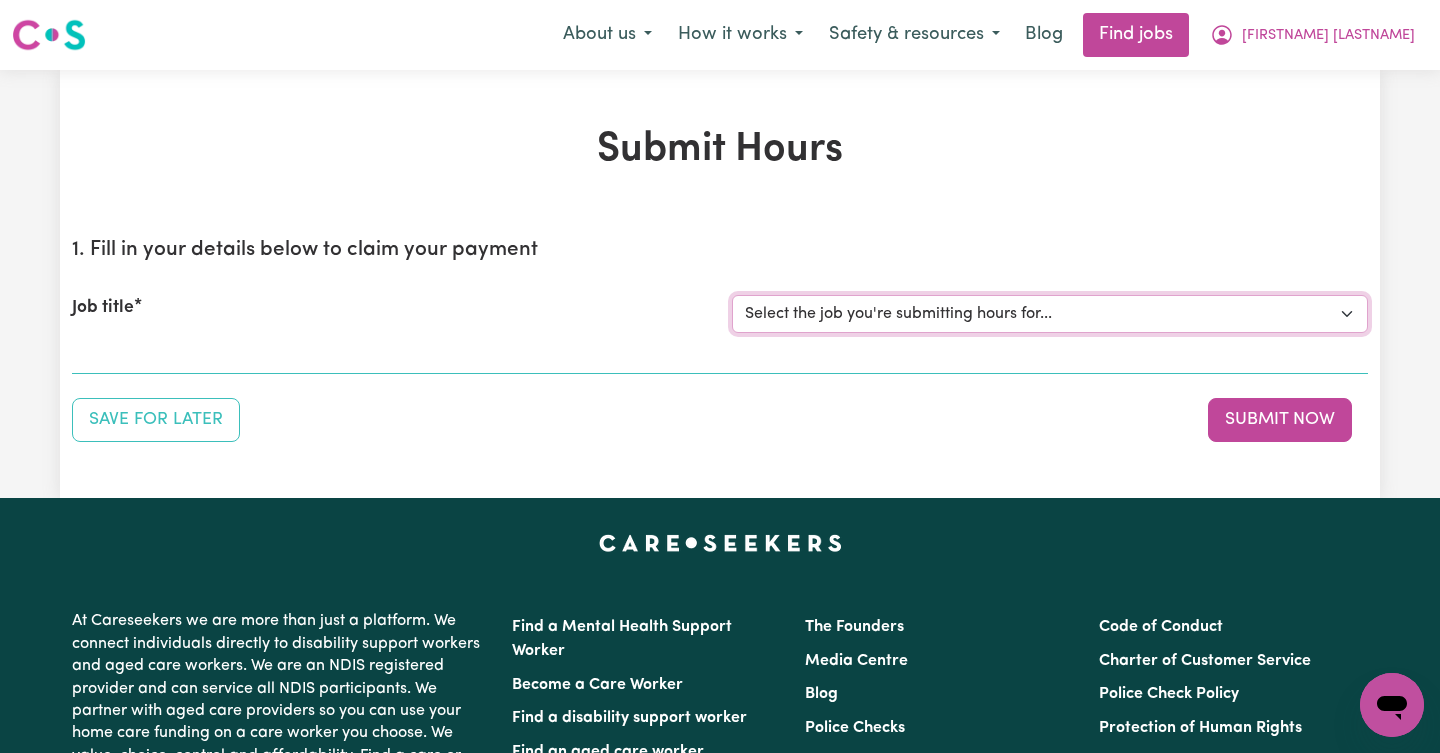 select on "14225" 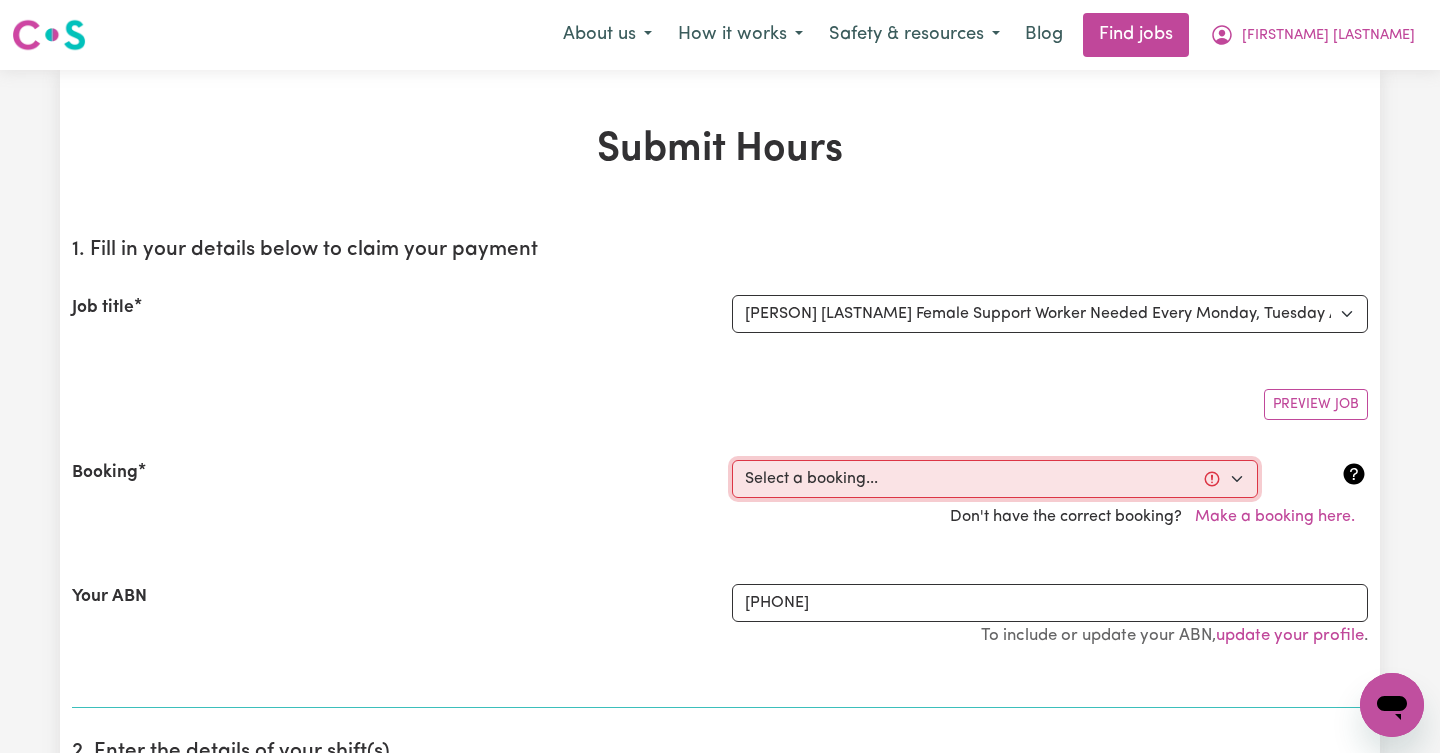 select on "[SSN]" 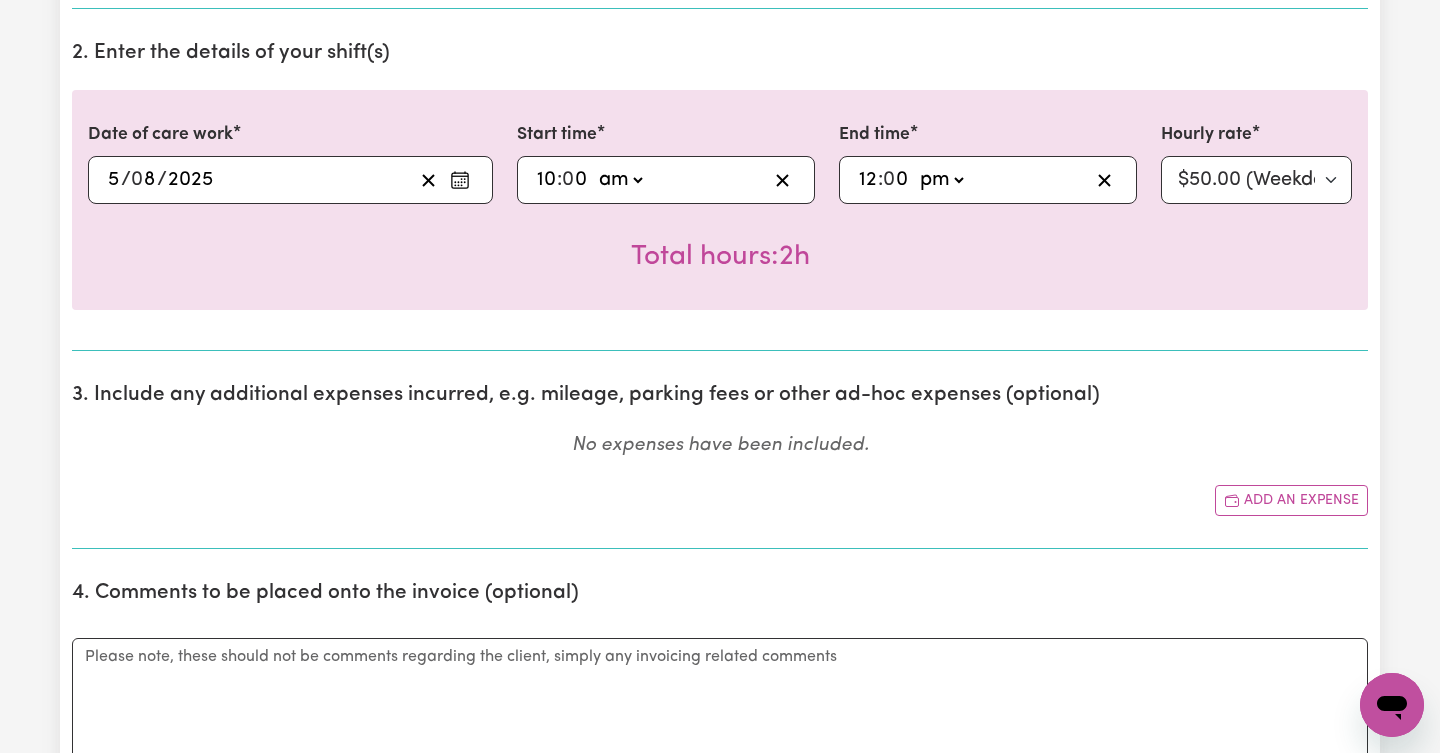 scroll, scrollTop: 714, scrollLeft: 0, axis: vertical 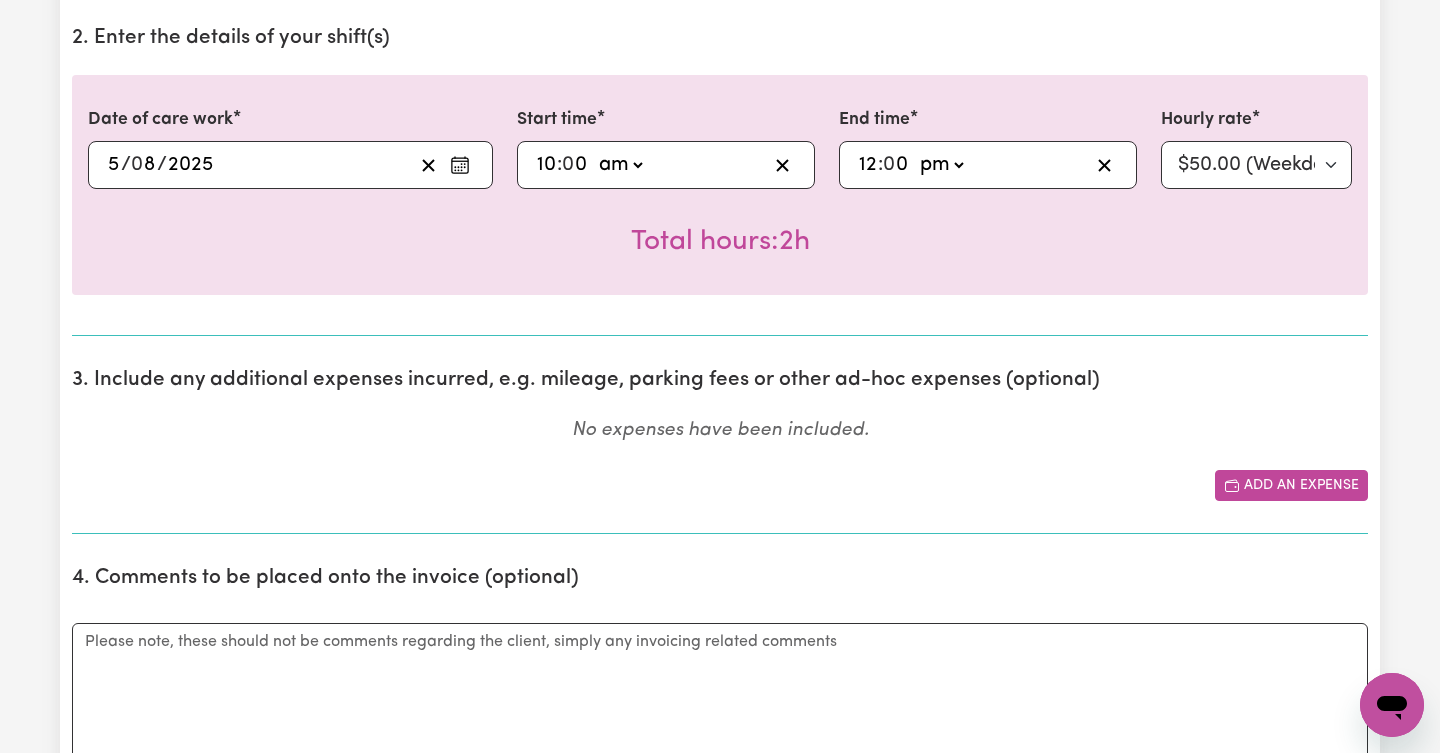 click on "Add an expense" at bounding box center [1291, 485] 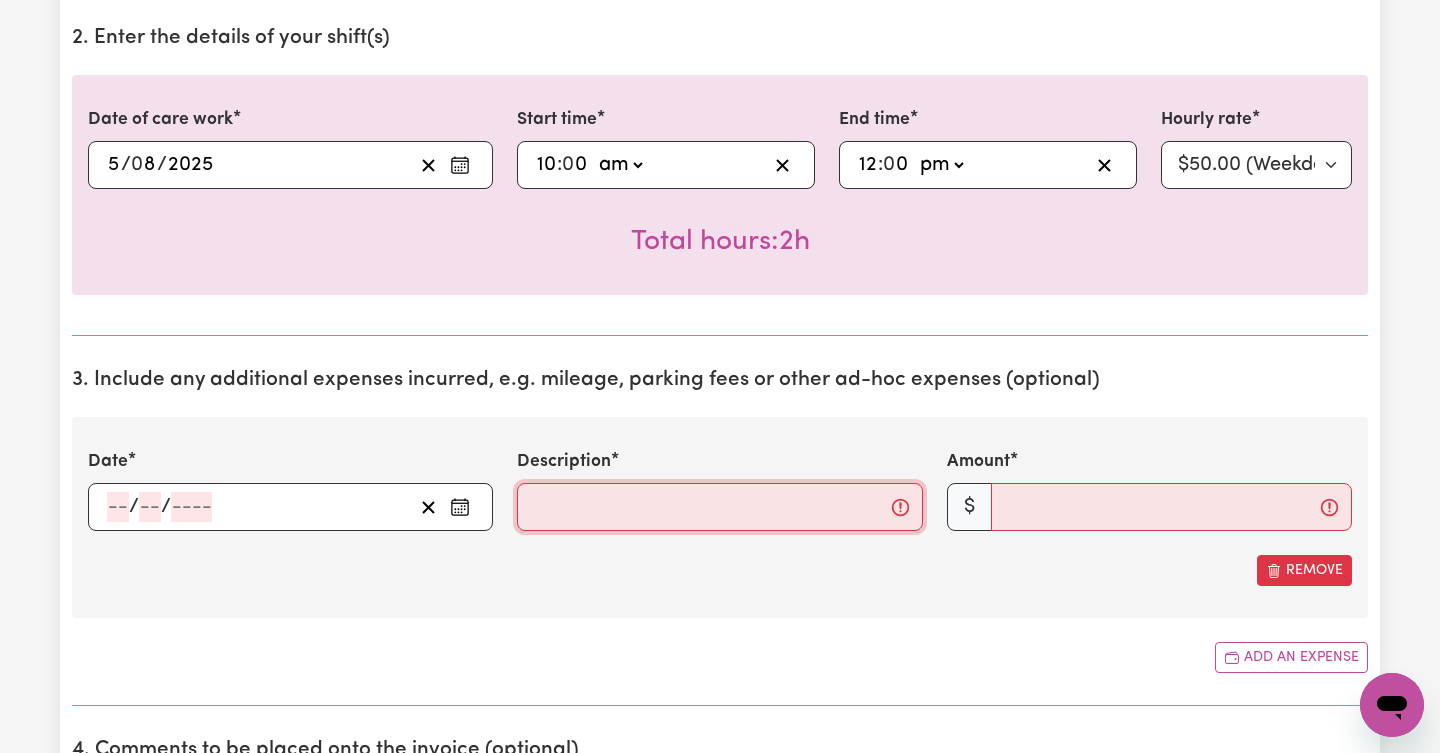 click on "Description" at bounding box center [719, 507] 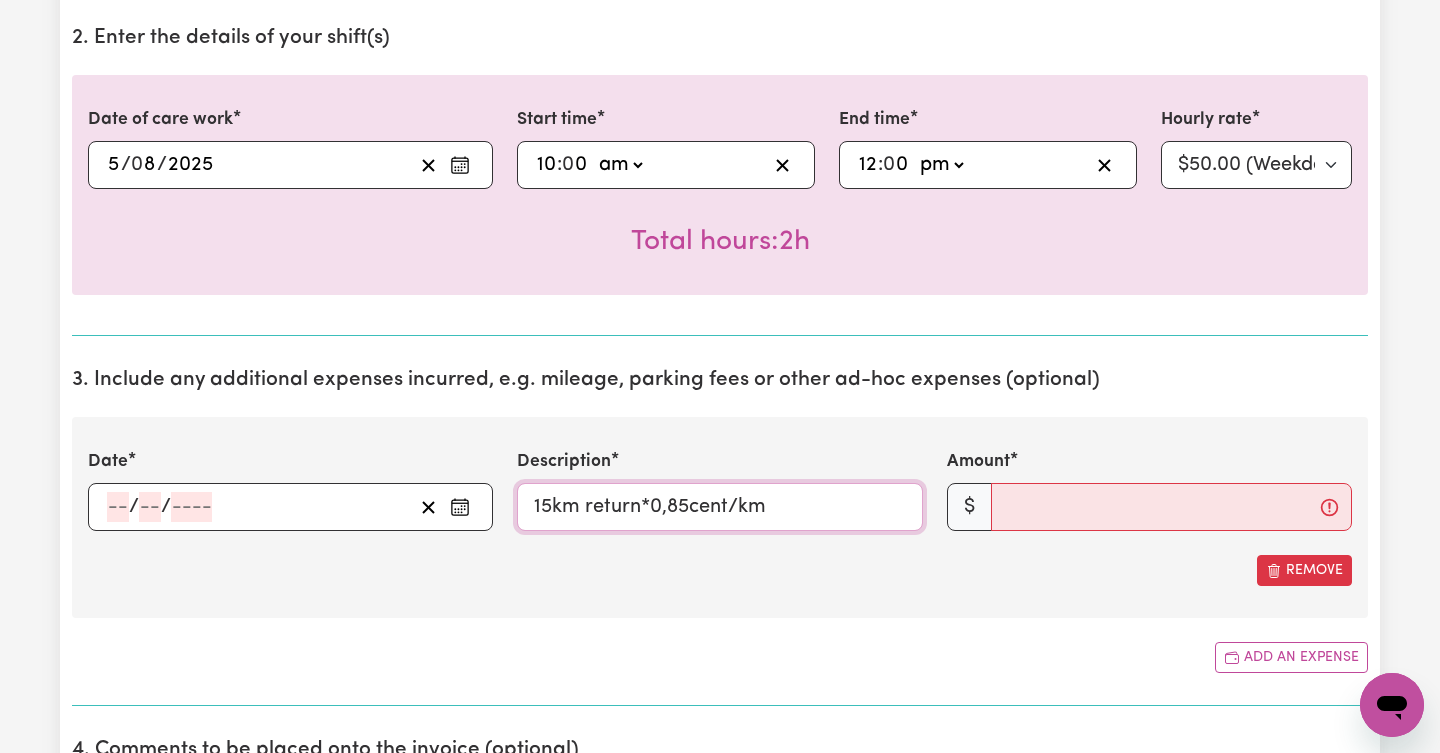 type on "15km return*0,85cent/km" 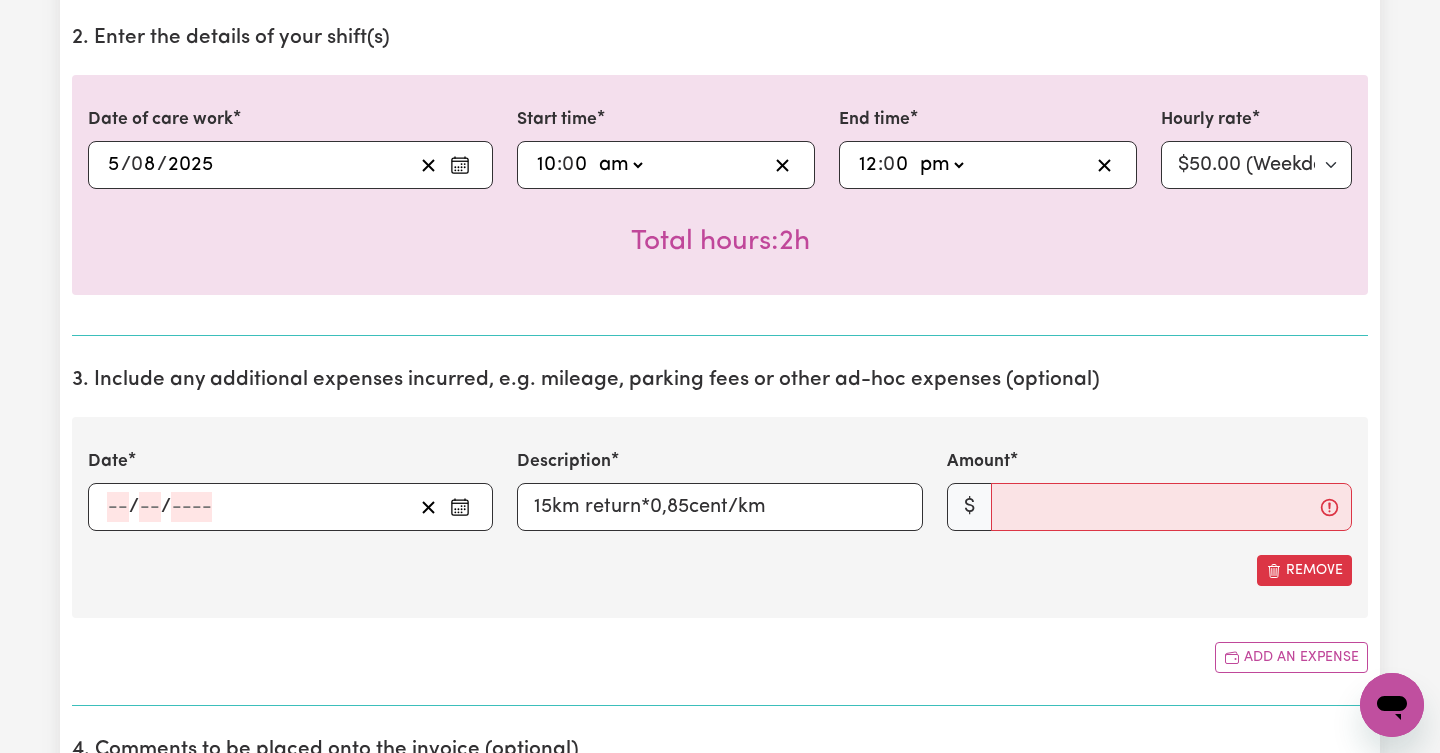 click on "/ /" at bounding box center (259, 507) 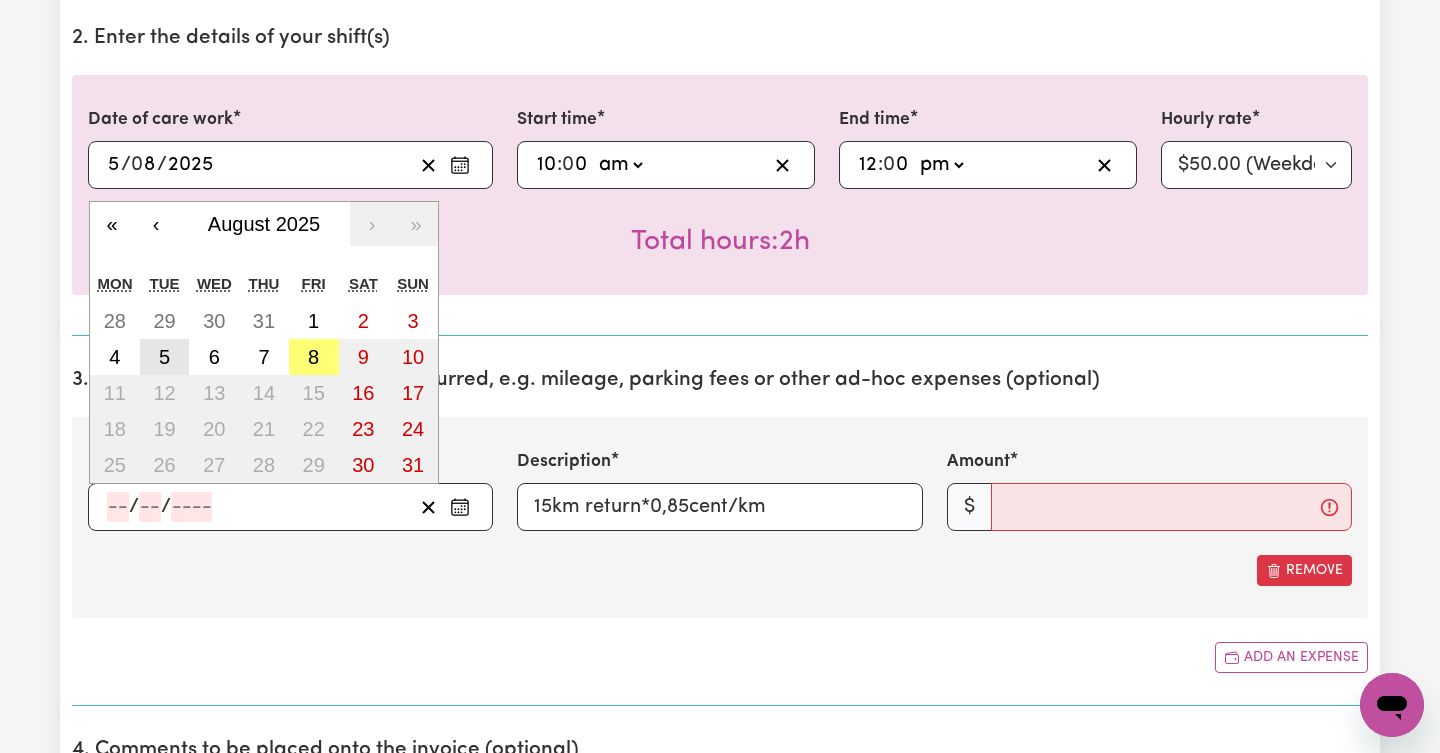 click on "5" at bounding box center (165, 357) 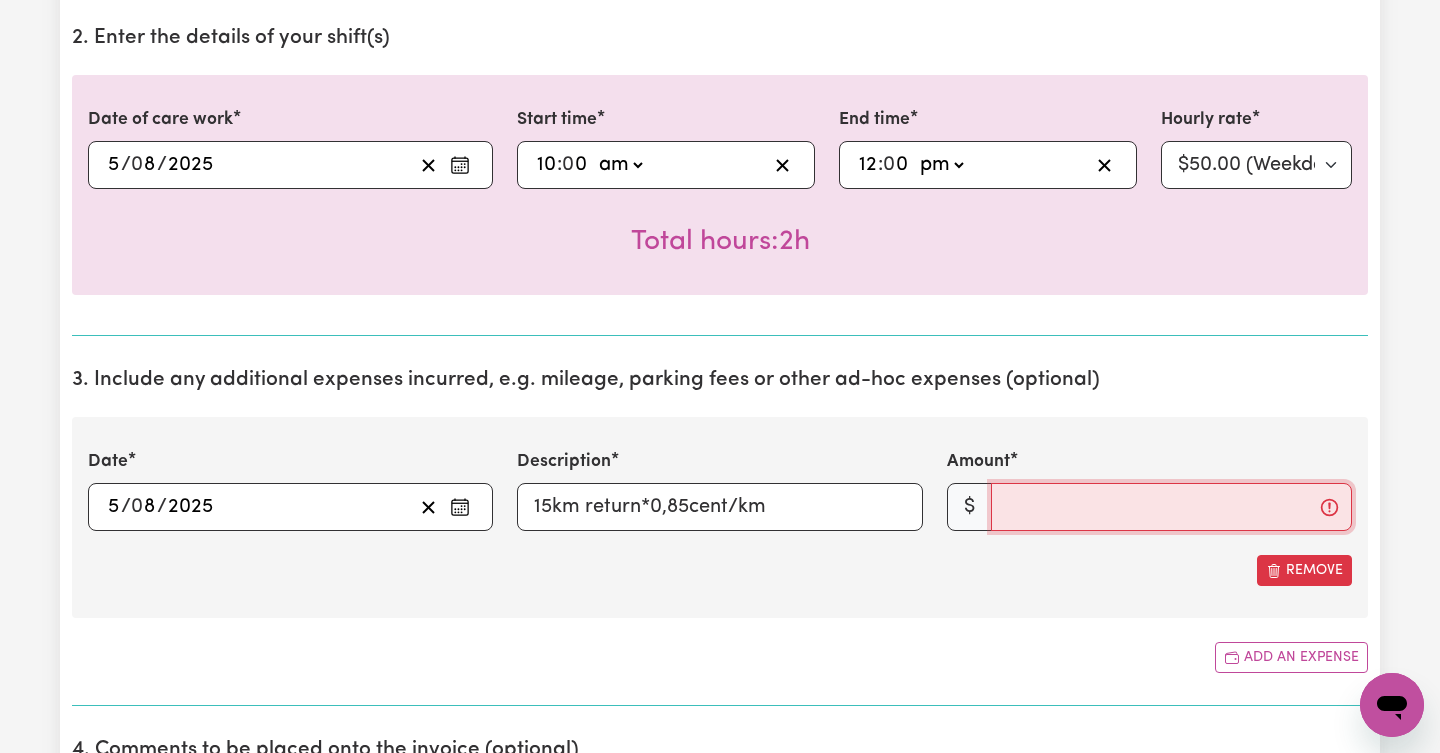 click on "Amount" at bounding box center (1171, 507) 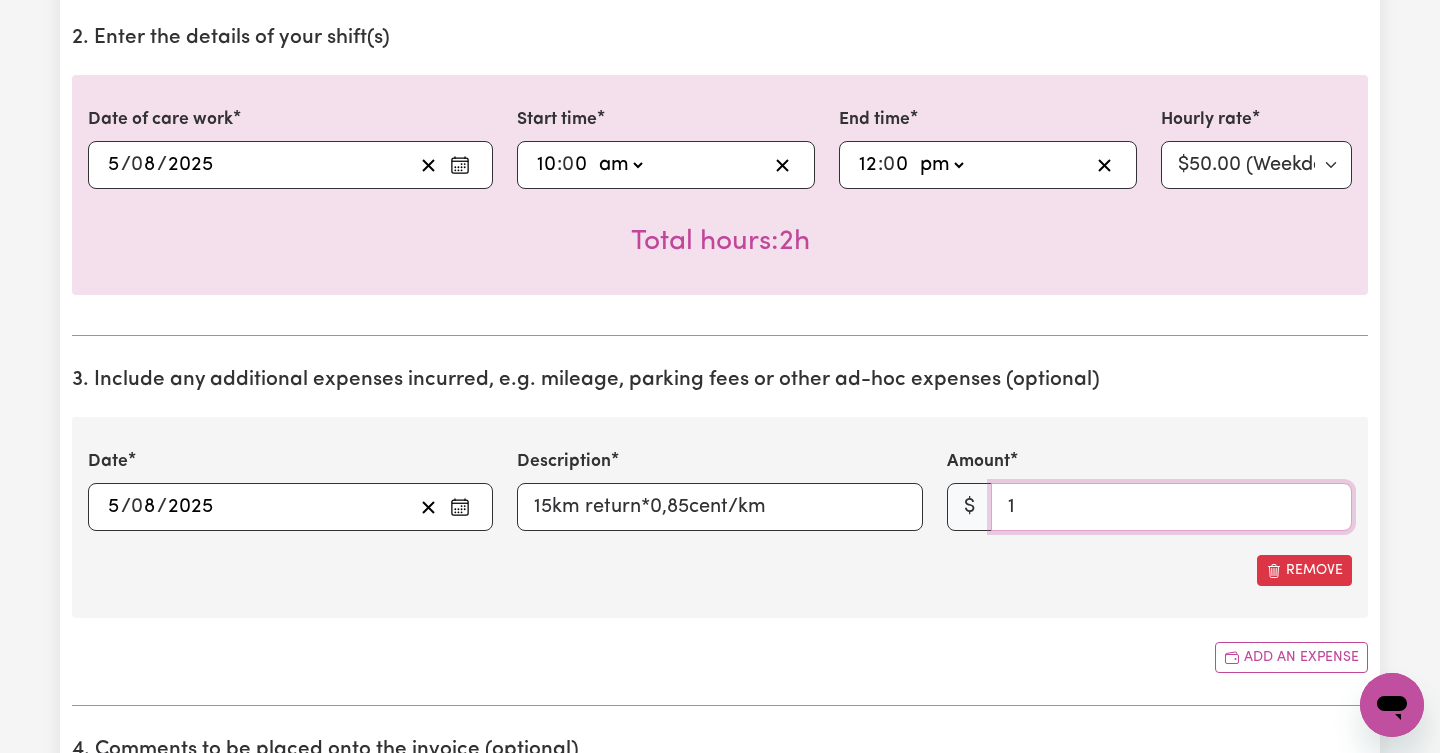 type on "12" 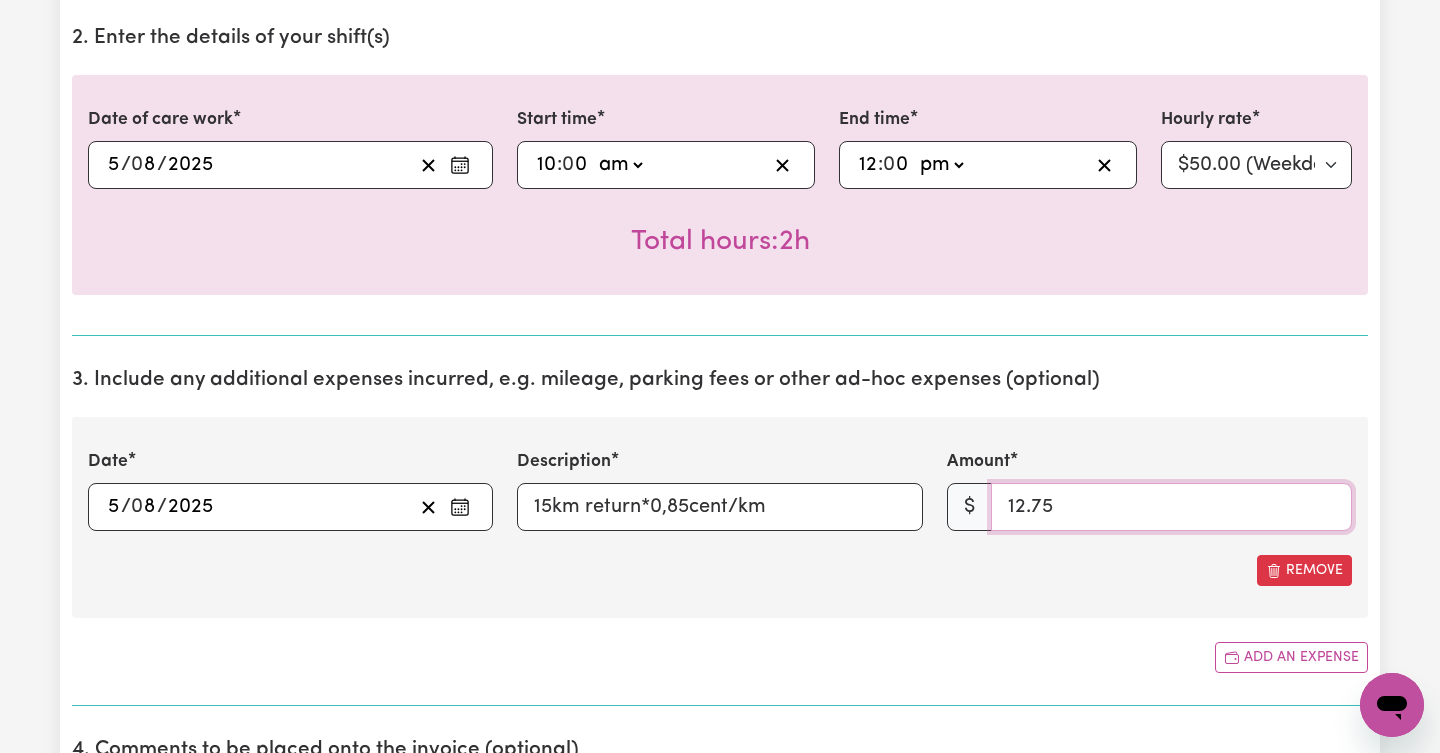 type on "12.75" 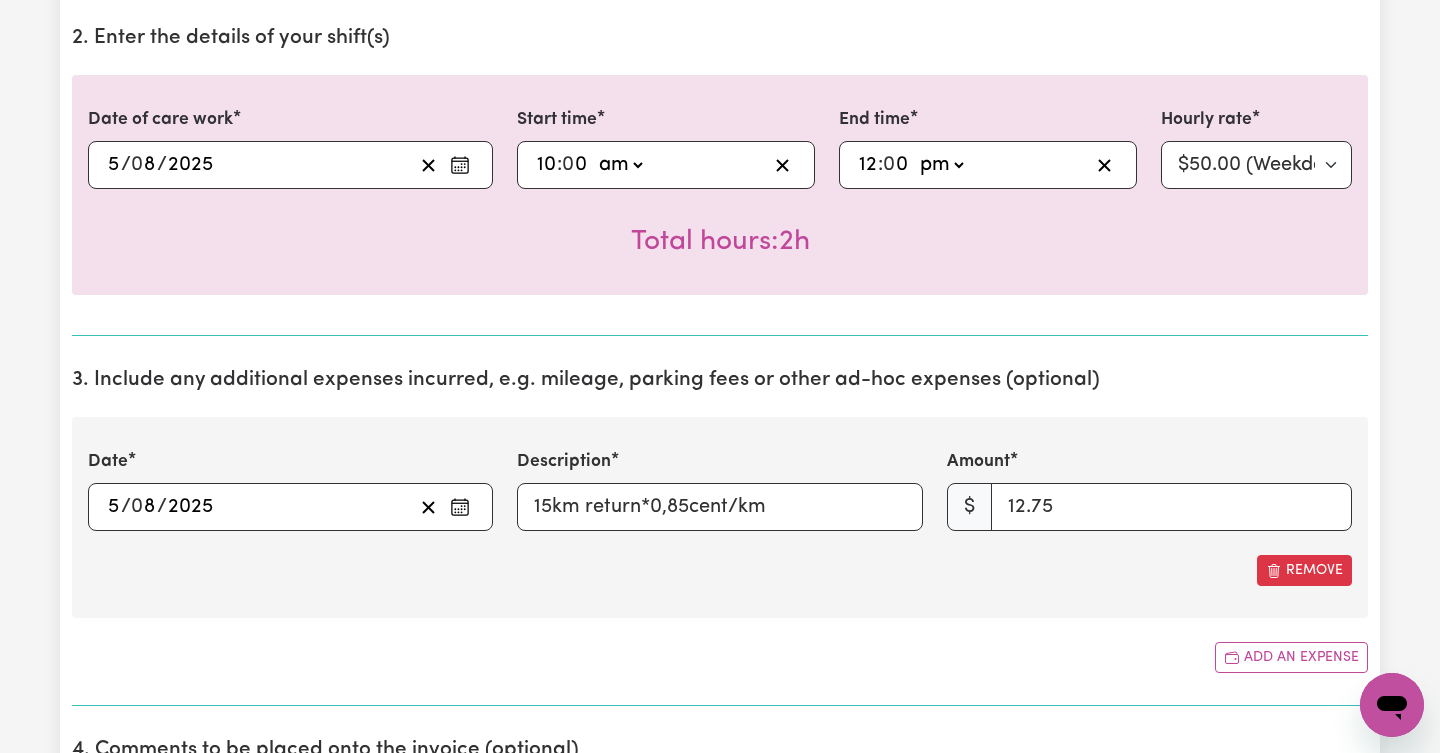 click on "Date [DATE] [DATE] / [DATE] / [DATE] « ‹ [MONTH] [YEAR] › » Mon Tue Wed Thu Fri Sat Sun 28 29 30 31 1 2 3 4 5 6 7 8 9 10 11 12 13 14 15 16 17 18 19 20 21 22 23 24 25 26 27 28 29 30 31 Description 15km return*0,85cent/km Amount $ 12.75 Remove" at bounding box center [720, 517] 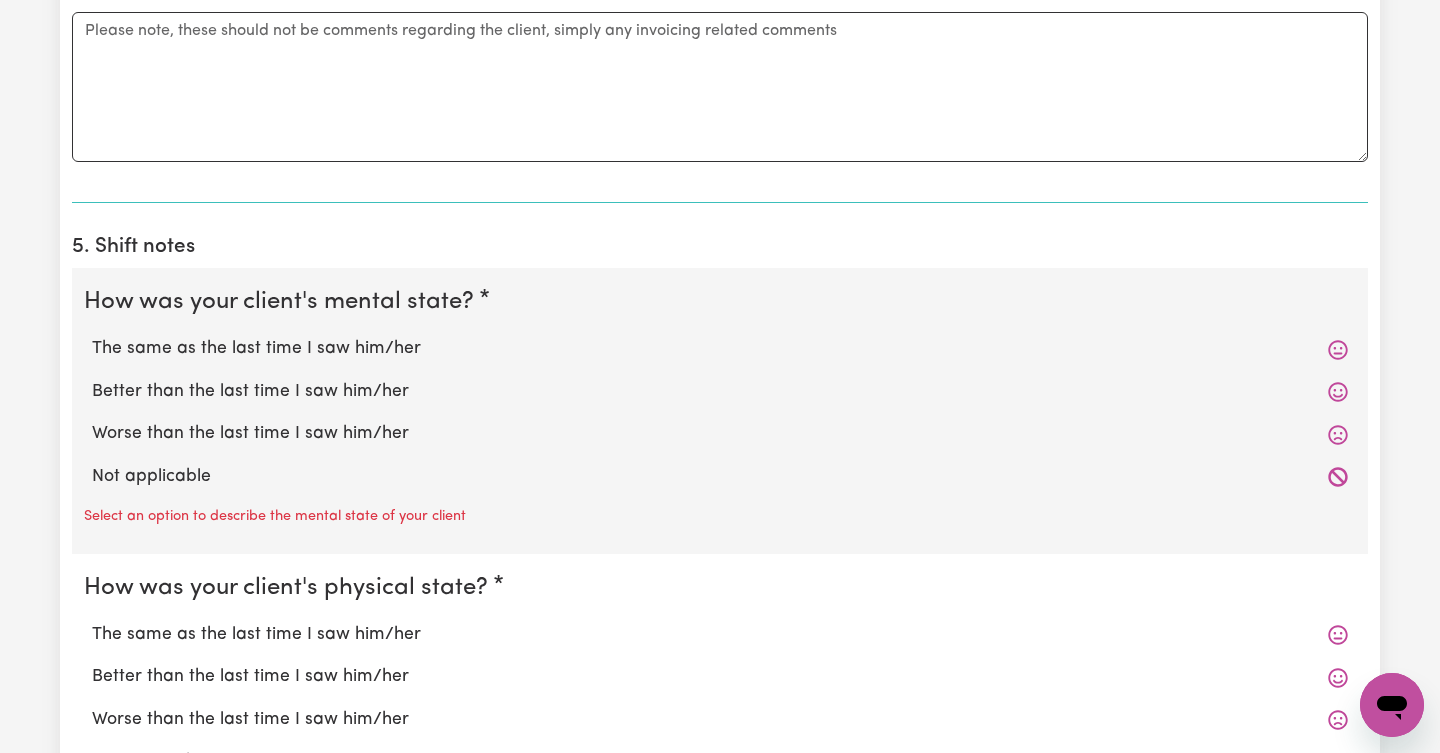 scroll, scrollTop: 1505, scrollLeft: 0, axis: vertical 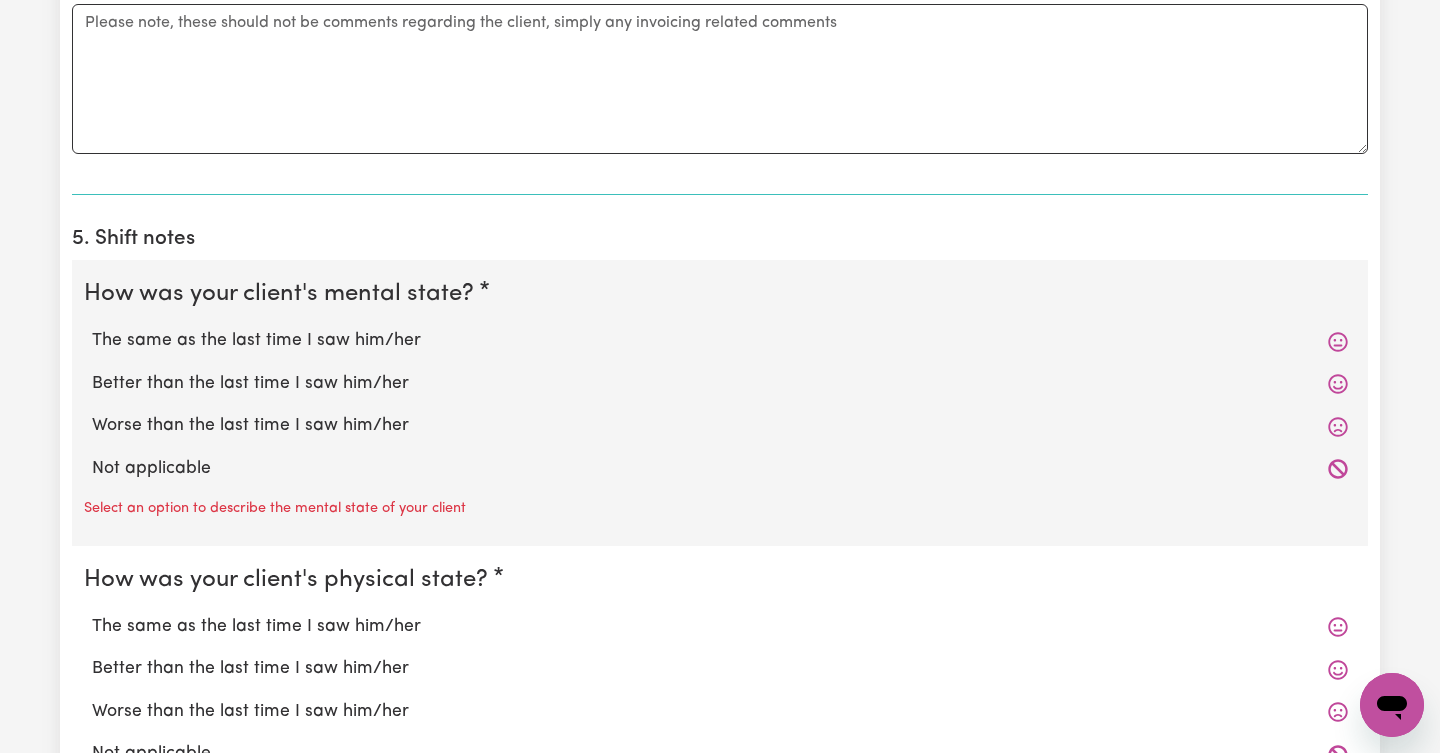 click on "The same as the last time I saw him/her" at bounding box center (720, 341) 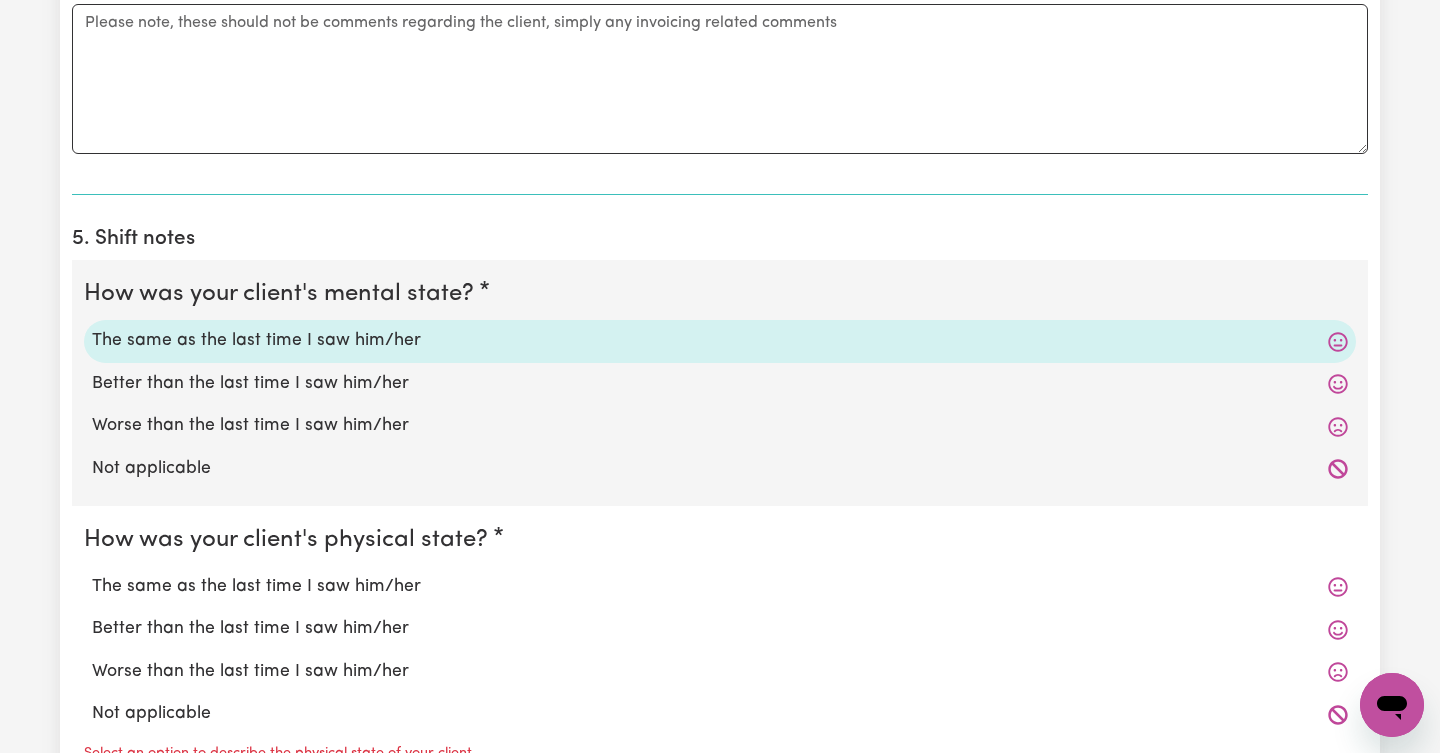 click on "The same as the last time I saw him/her" at bounding box center [720, 587] 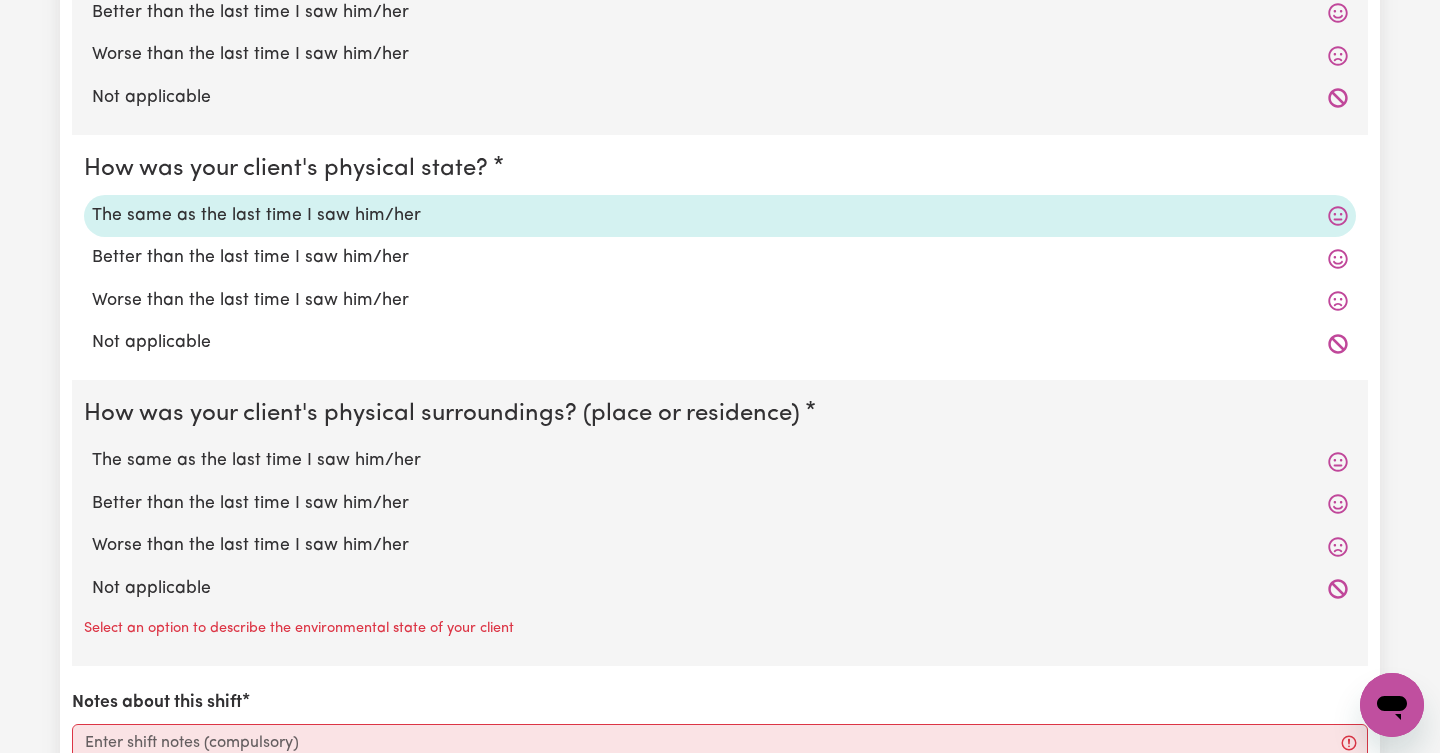 scroll, scrollTop: 1893, scrollLeft: 0, axis: vertical 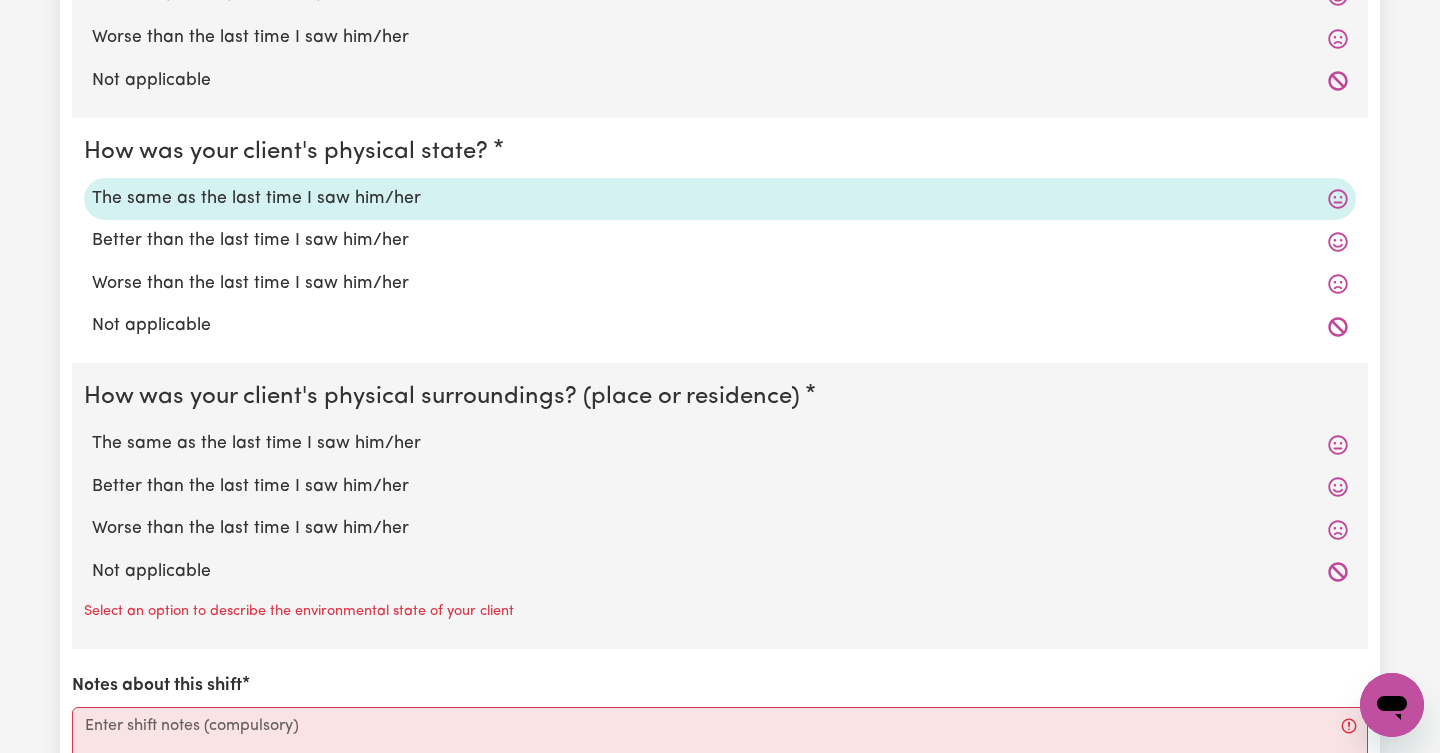 click on "The same as the last time I saw him/her" at bounding box center (720, 444) 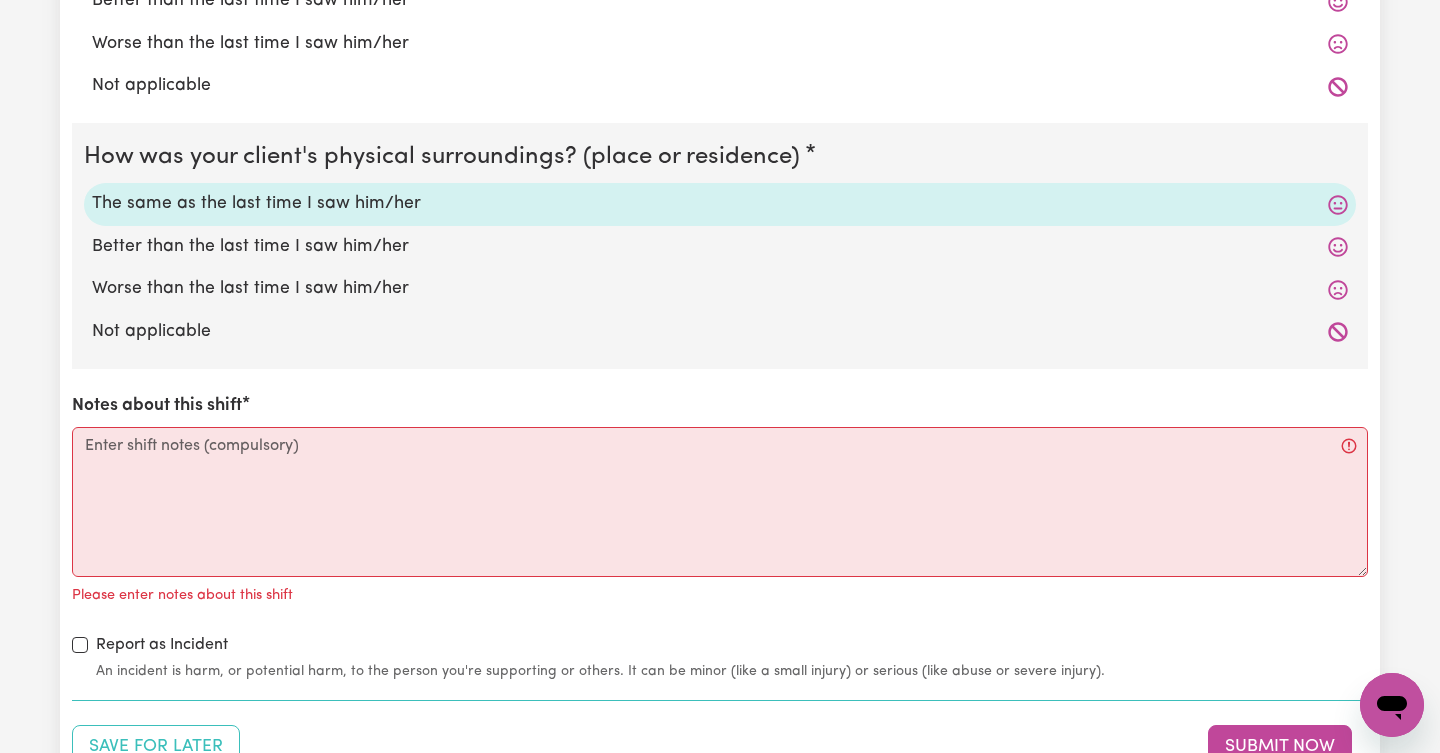 scroll, scrollTop: 2139, scrollLeft: 0, axis: vertical 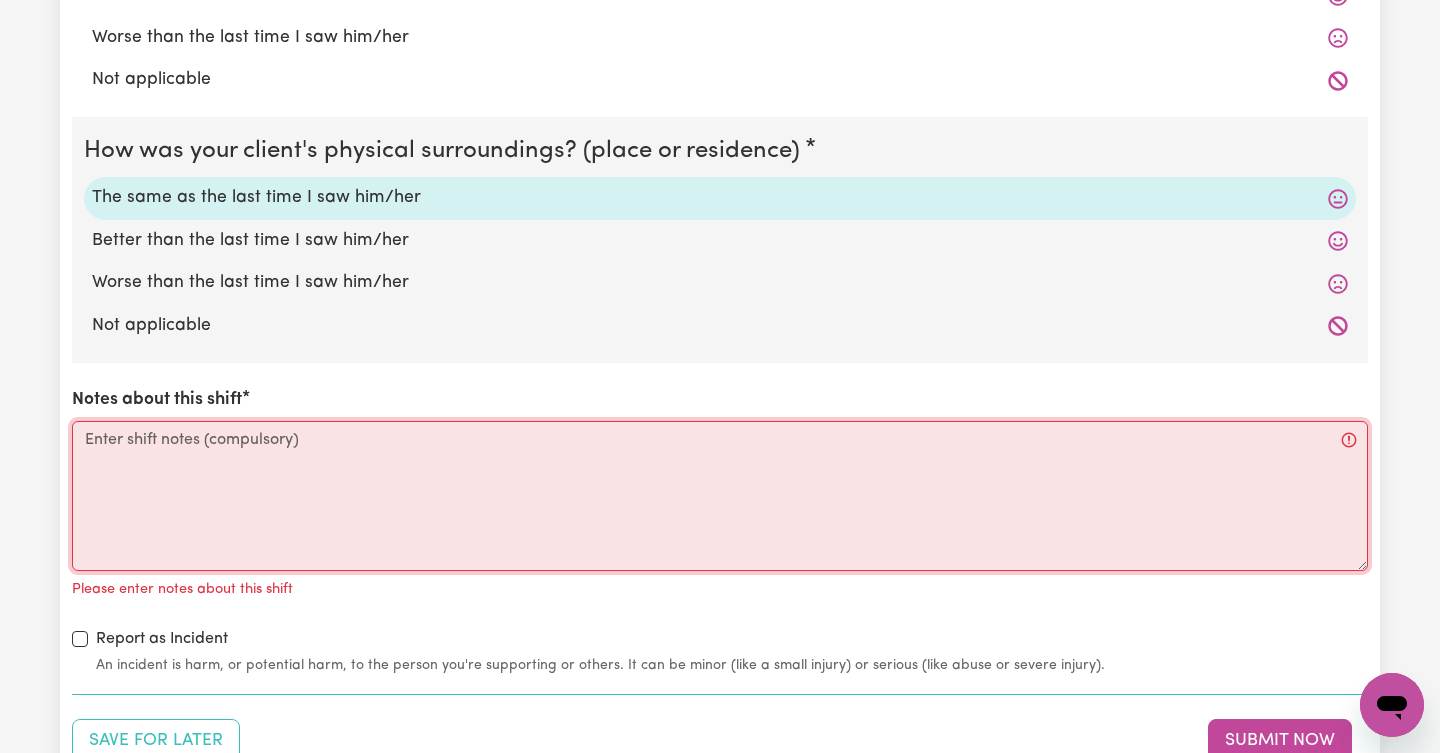 click on "Notes about this shift" at bounding box center [720, 496] 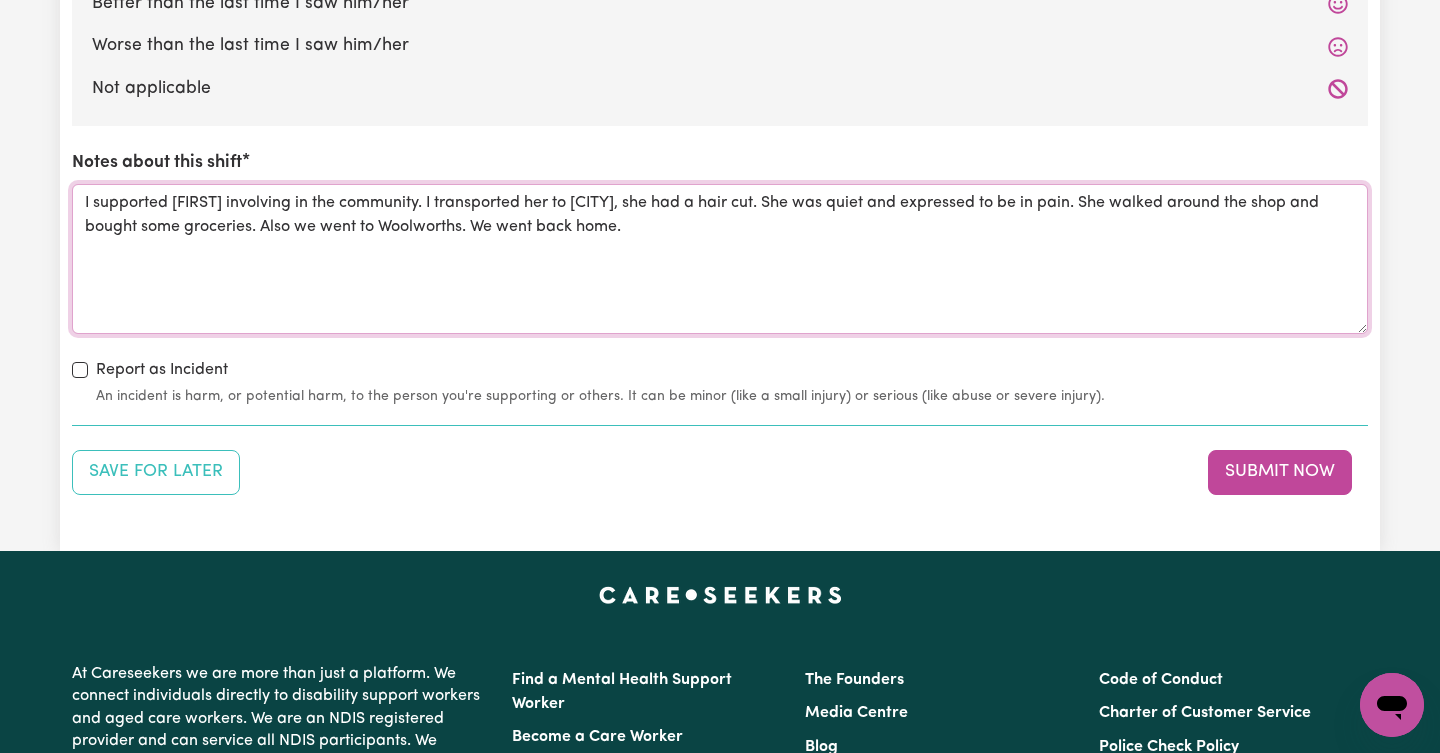 scroll, scrollTop: 2472, scrollLeft: 0, axis: vertical 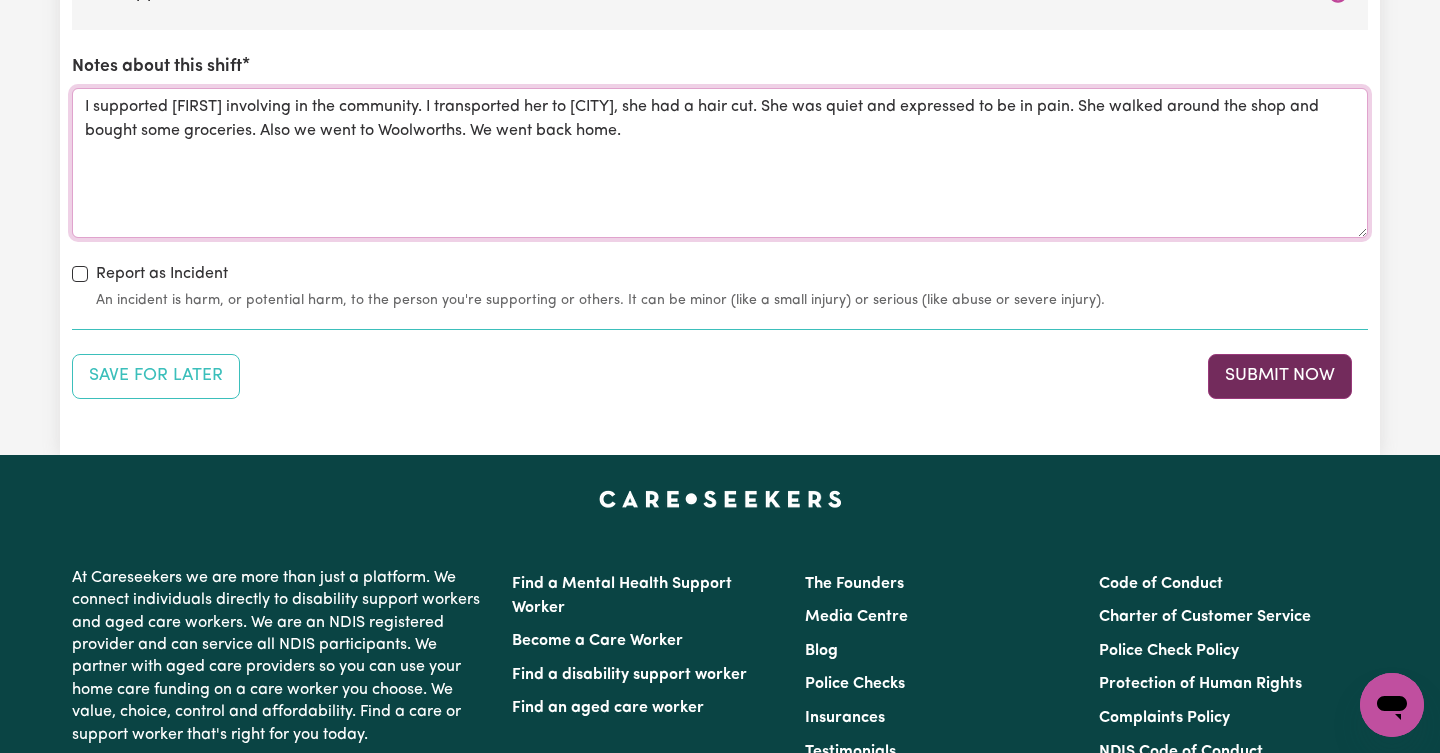 type on "I supported [FIRST] involving in the community. I transported her to [CITY], she had a hair cut. She was quiet and expressed to be in pain. She walked around the shop and bought some groceries. Also we went to Woolworths. We went back home." 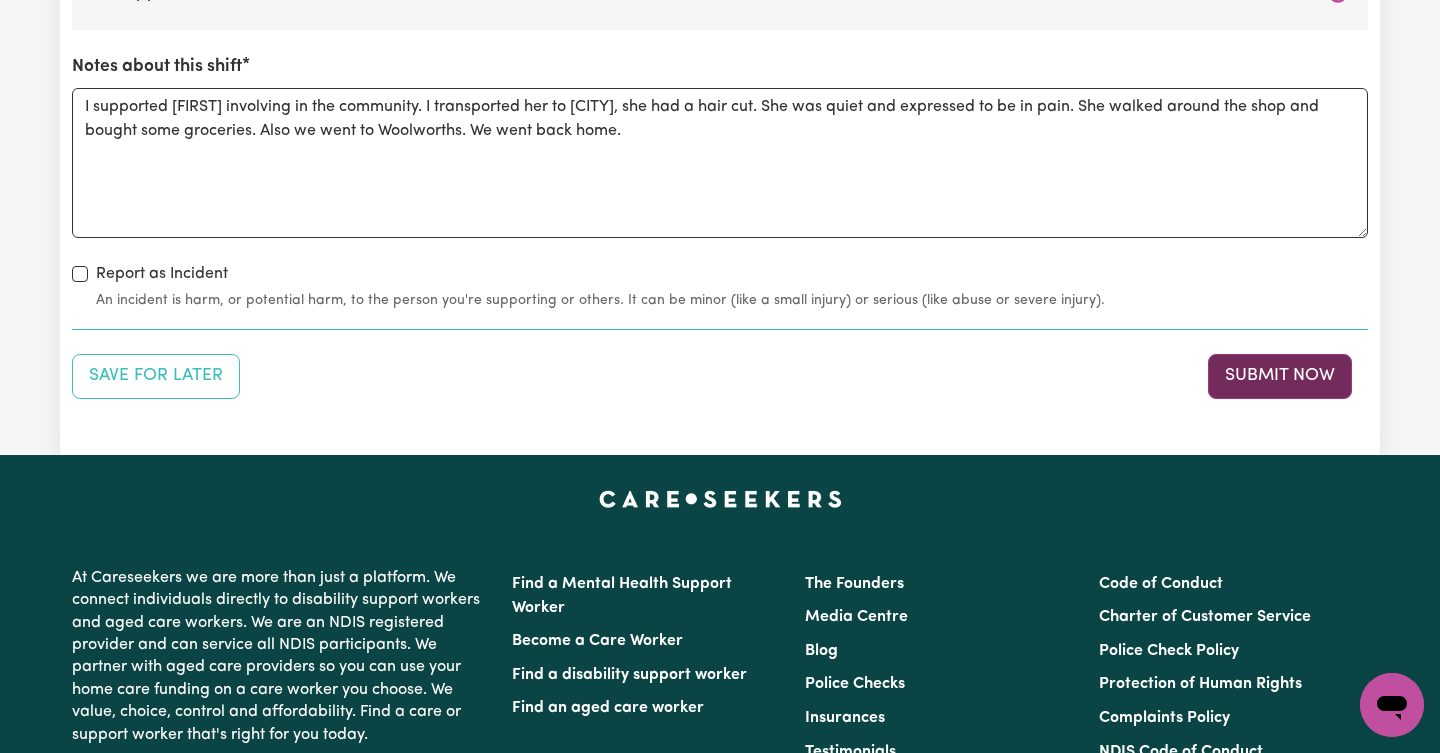 click on "Submit Now" at bounding box center (1280, 376) 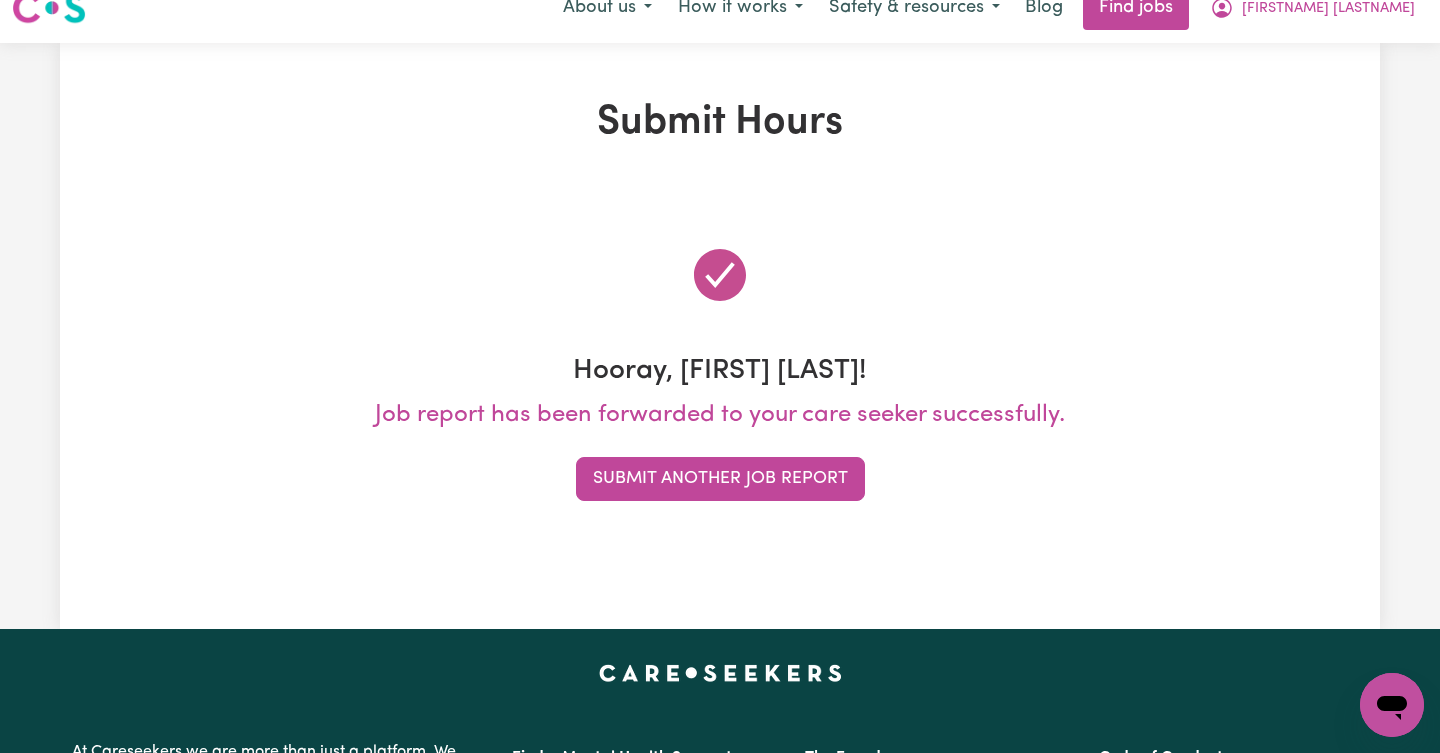 scroll, scrollTop: 0, scrollLeft: 0, axis: both 